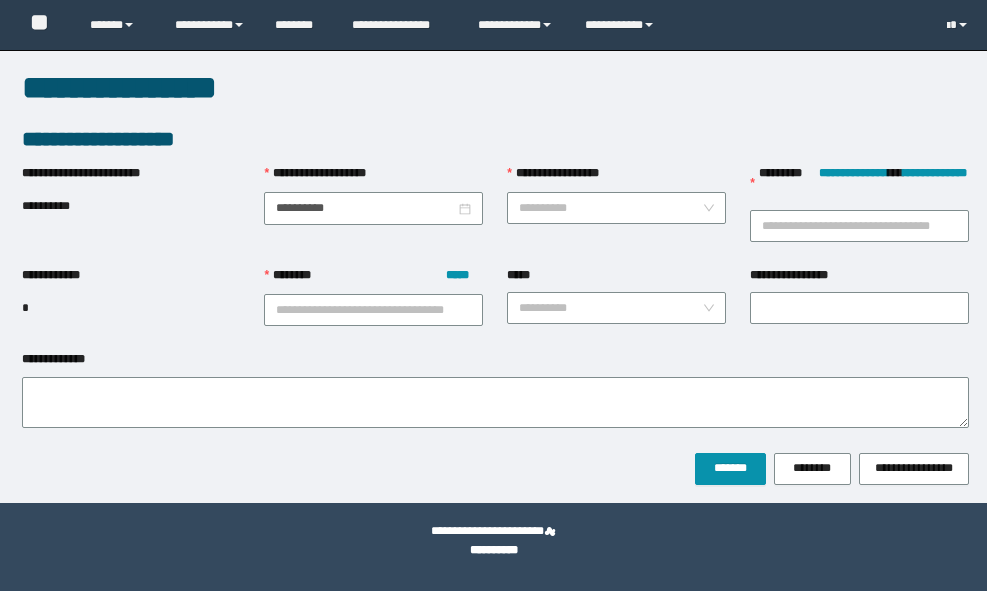 scroll, scrollTop: 0, scrollLeft: 0, axis: both 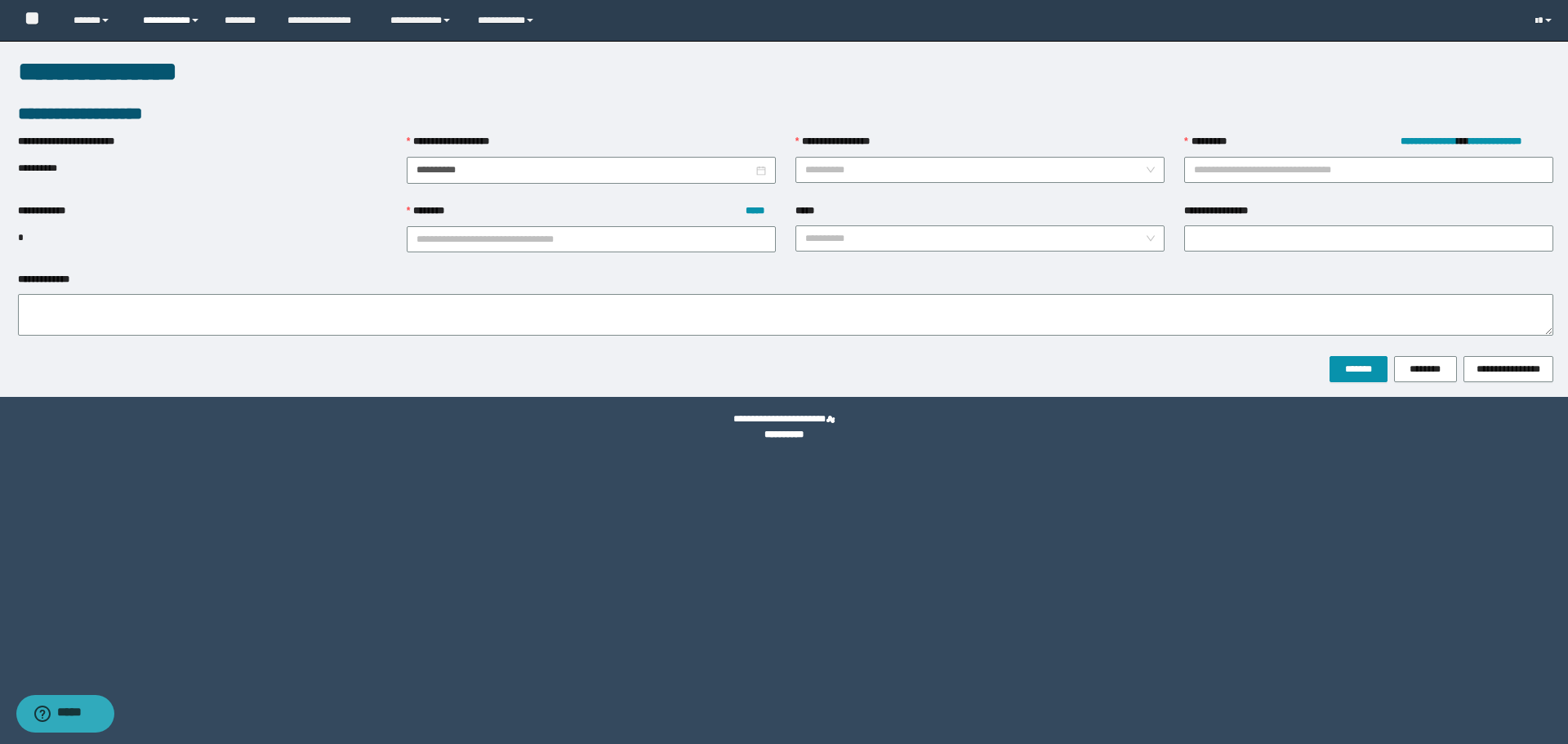 click on "**********" at bounding box center [172, 20] 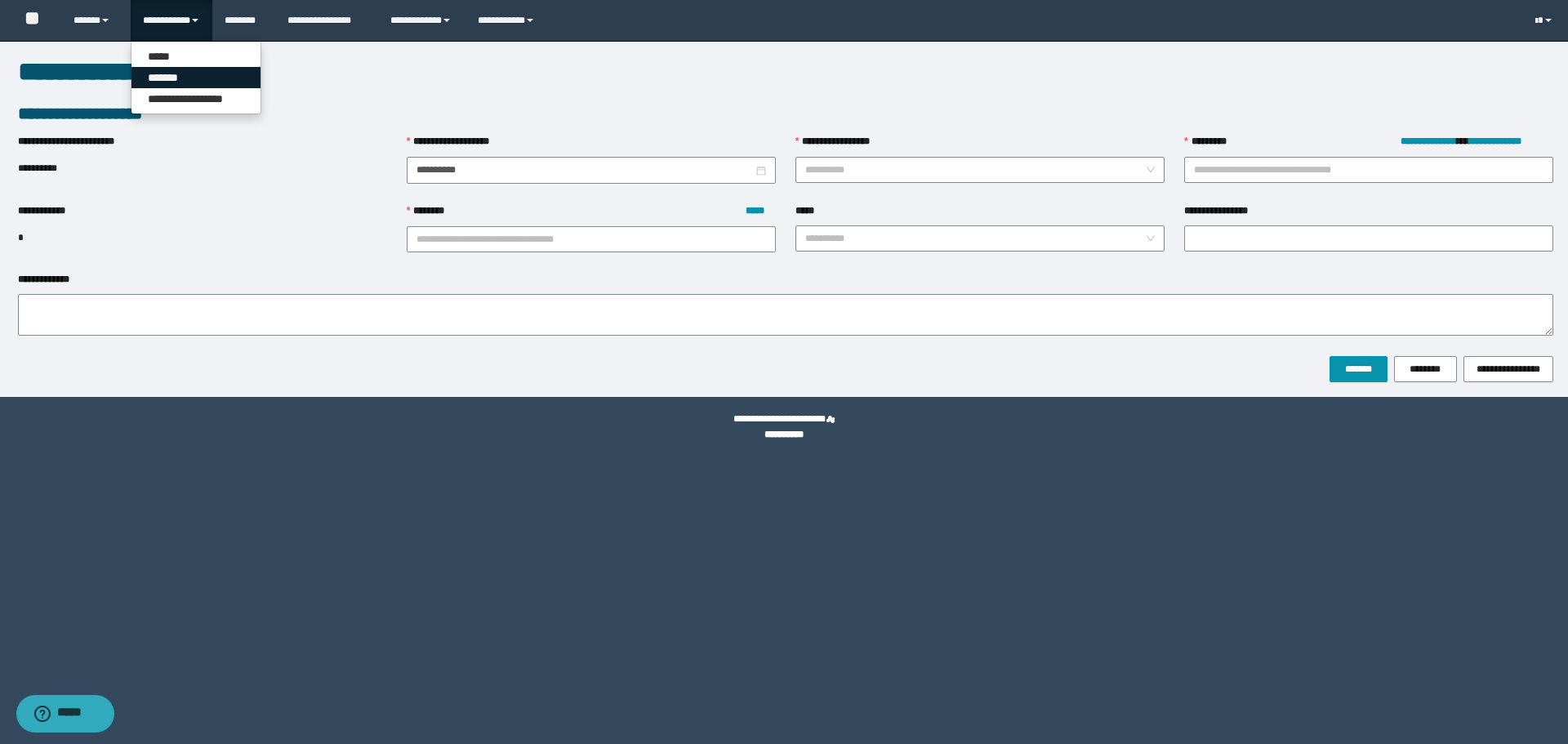 click on "*******" at bounding box center (196, 78) 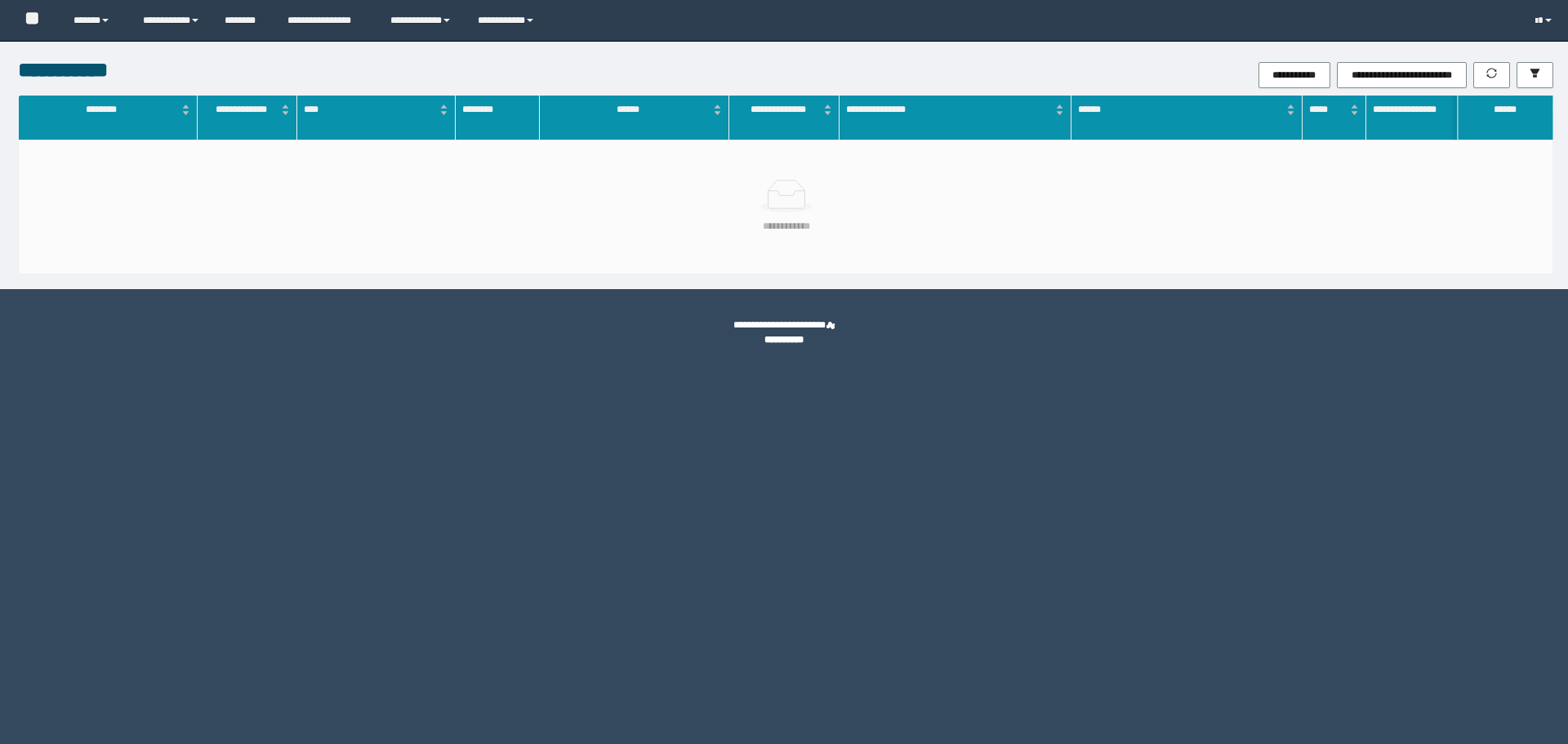 scroll, scrollTop: 0, scrollLeft: 0, axis: both 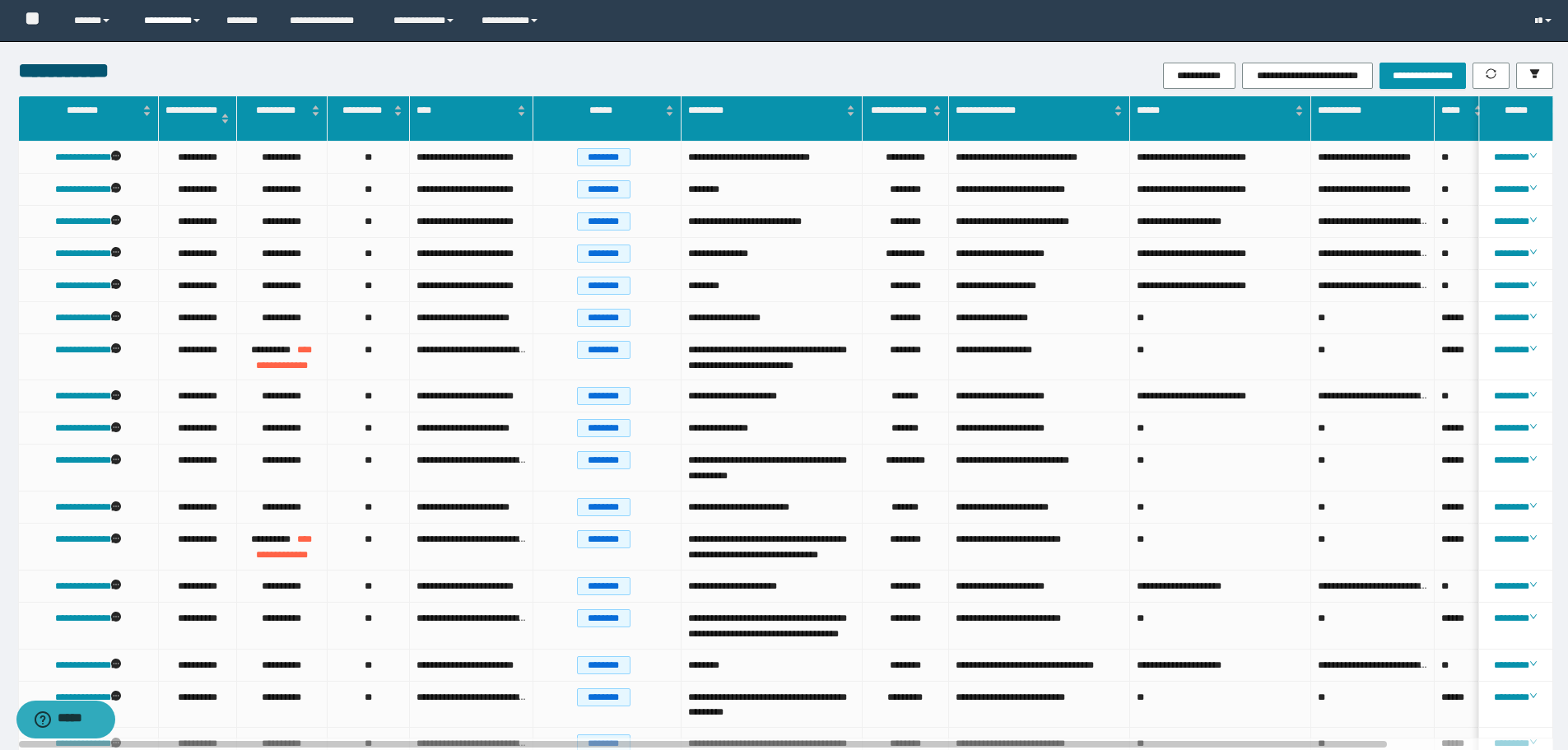 click on "**********" at bounding box center [173, 21] 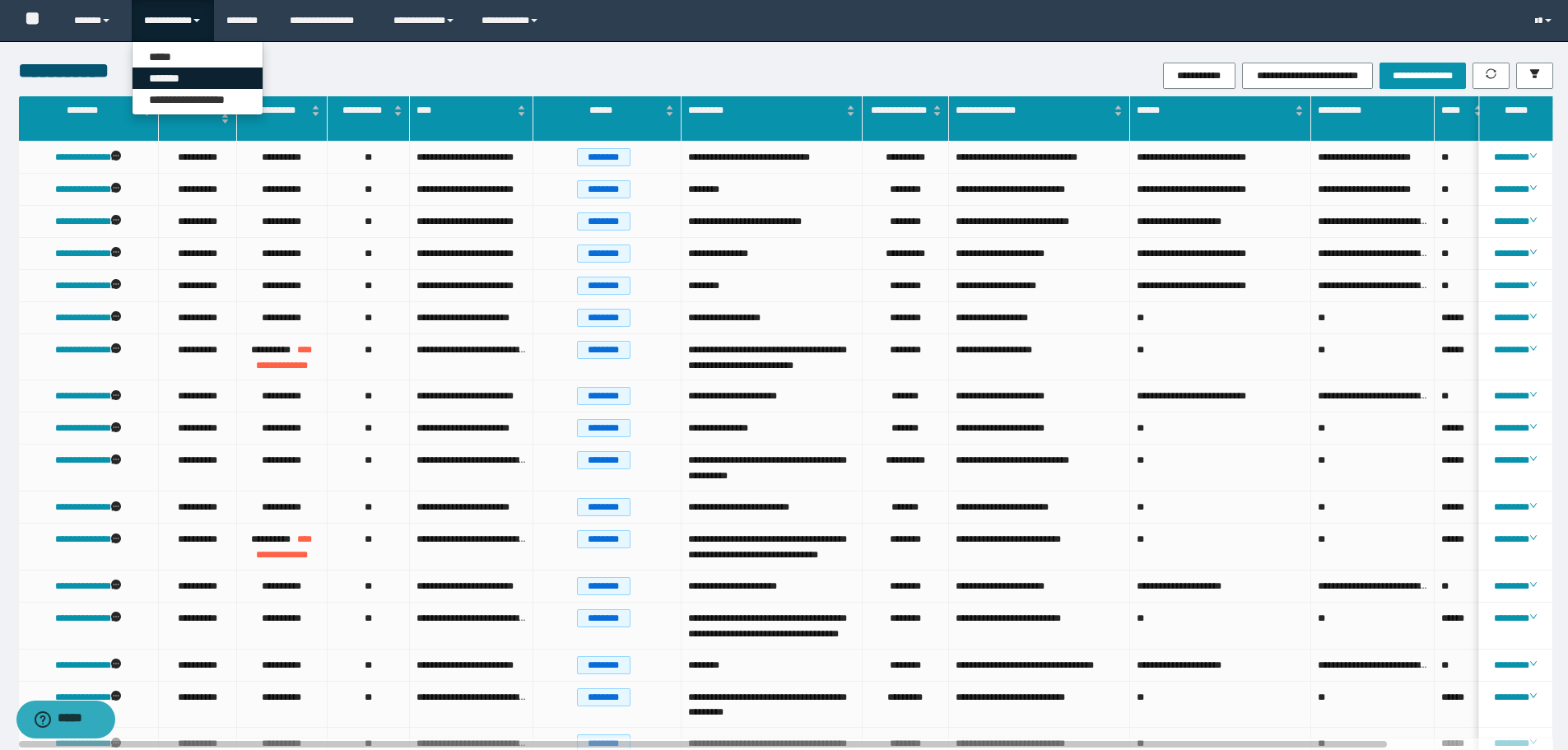 click on "*******" at bounding box center (198, 78) 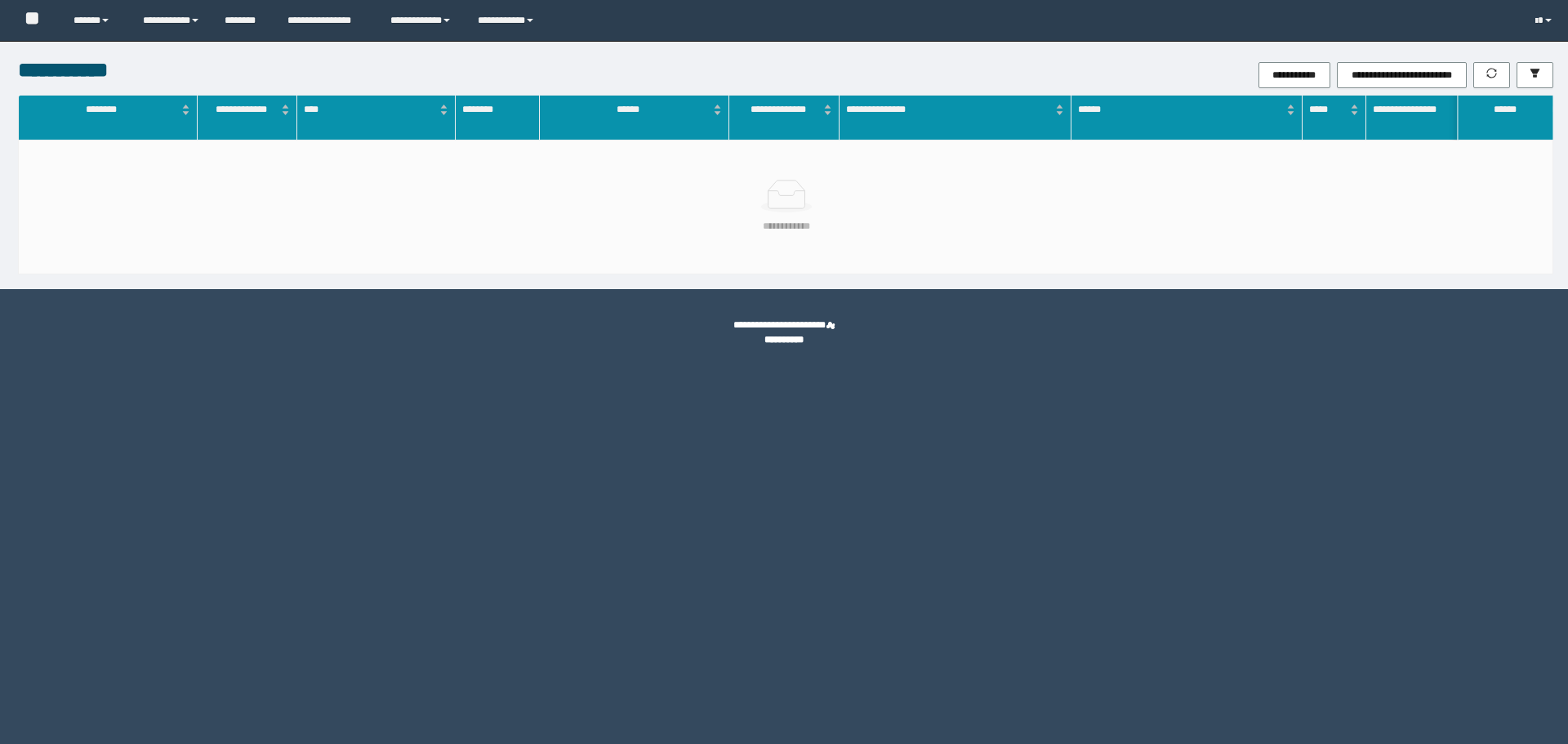 scroll, scrollTop: 0, scrollLeft: 0, axis: both 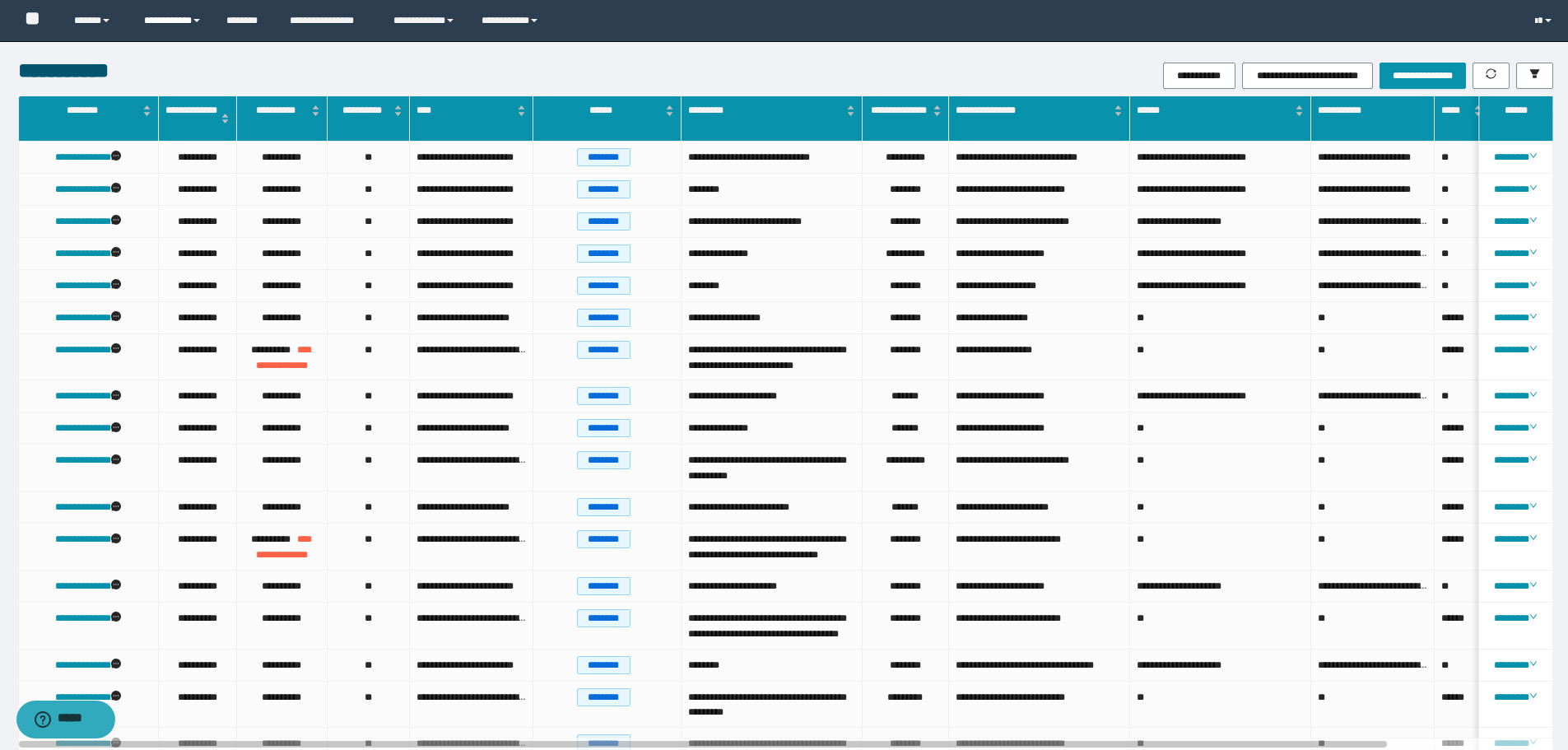 click on "**********" at bounding box center (173, 21) 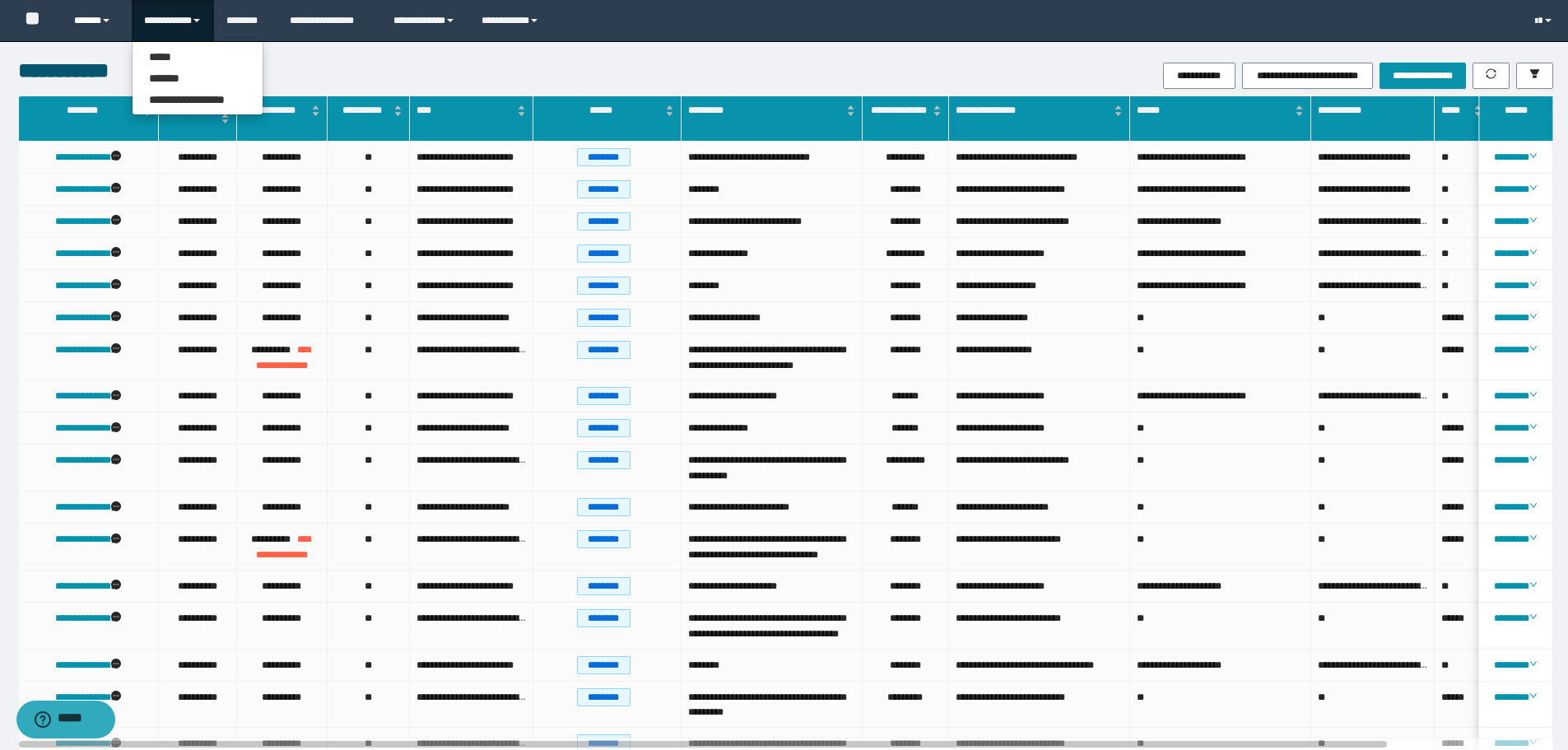 click on "******" at bounding box center (96, 21) 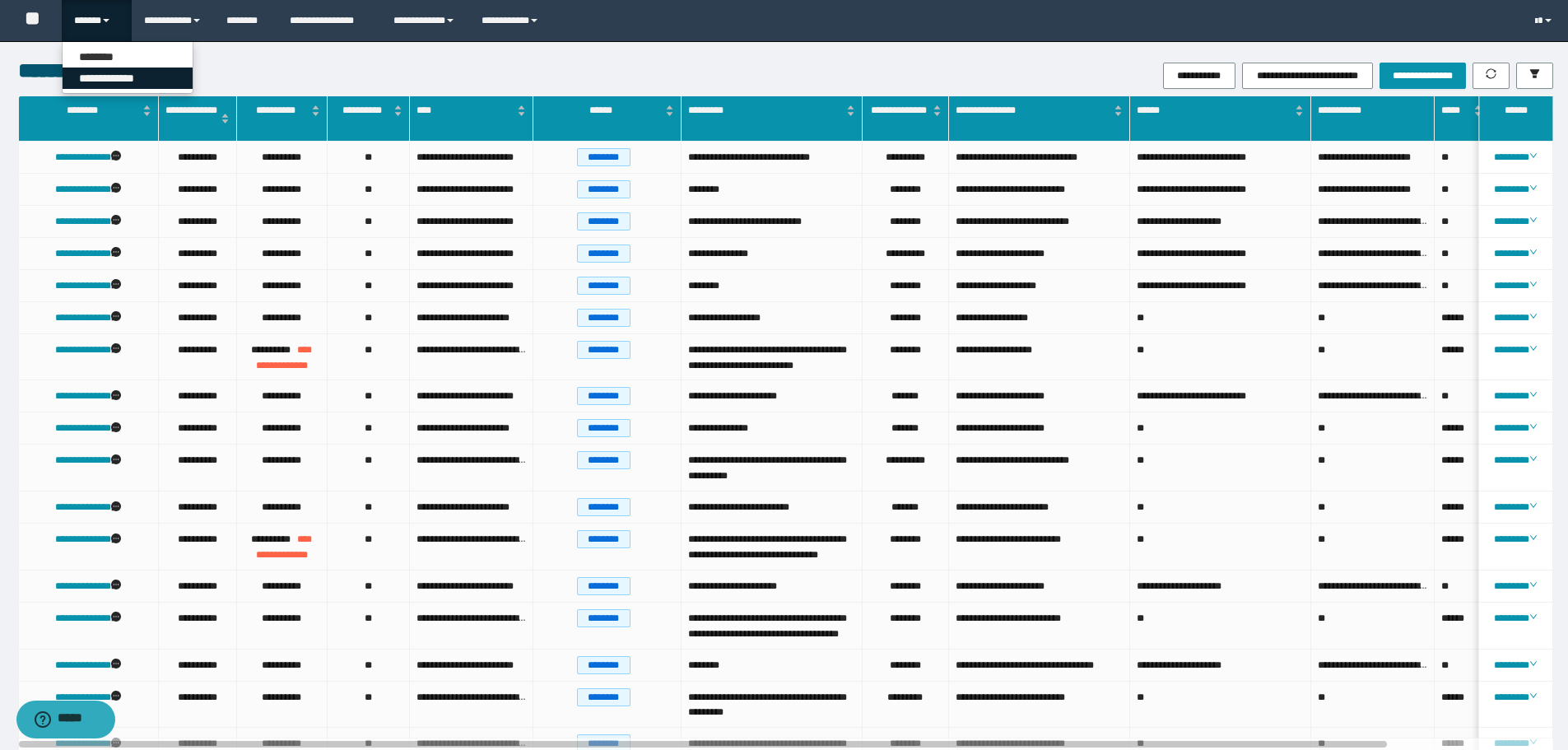 click on "**********" 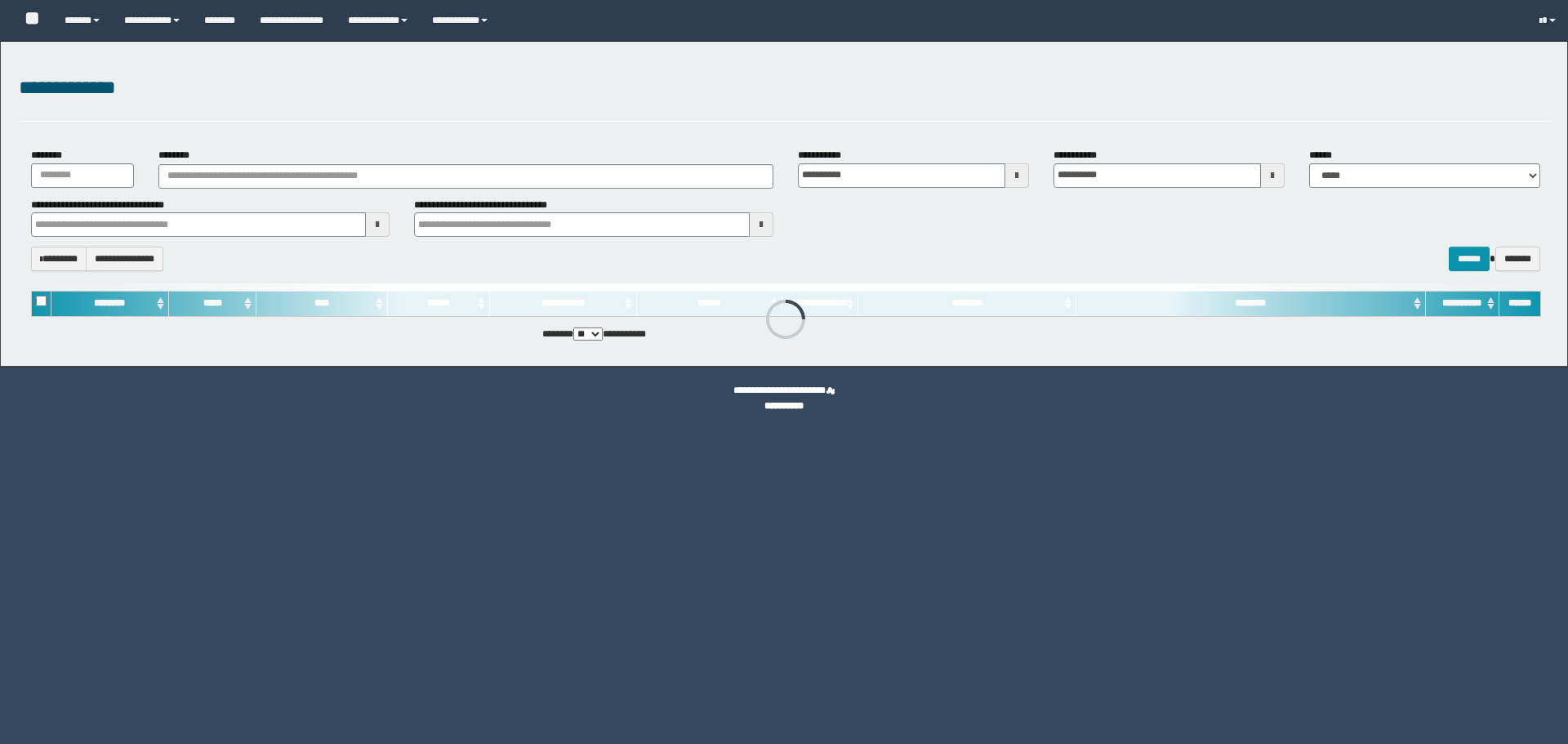 scroll, scrollTop: 0, scrollLeft: 0, axis: both 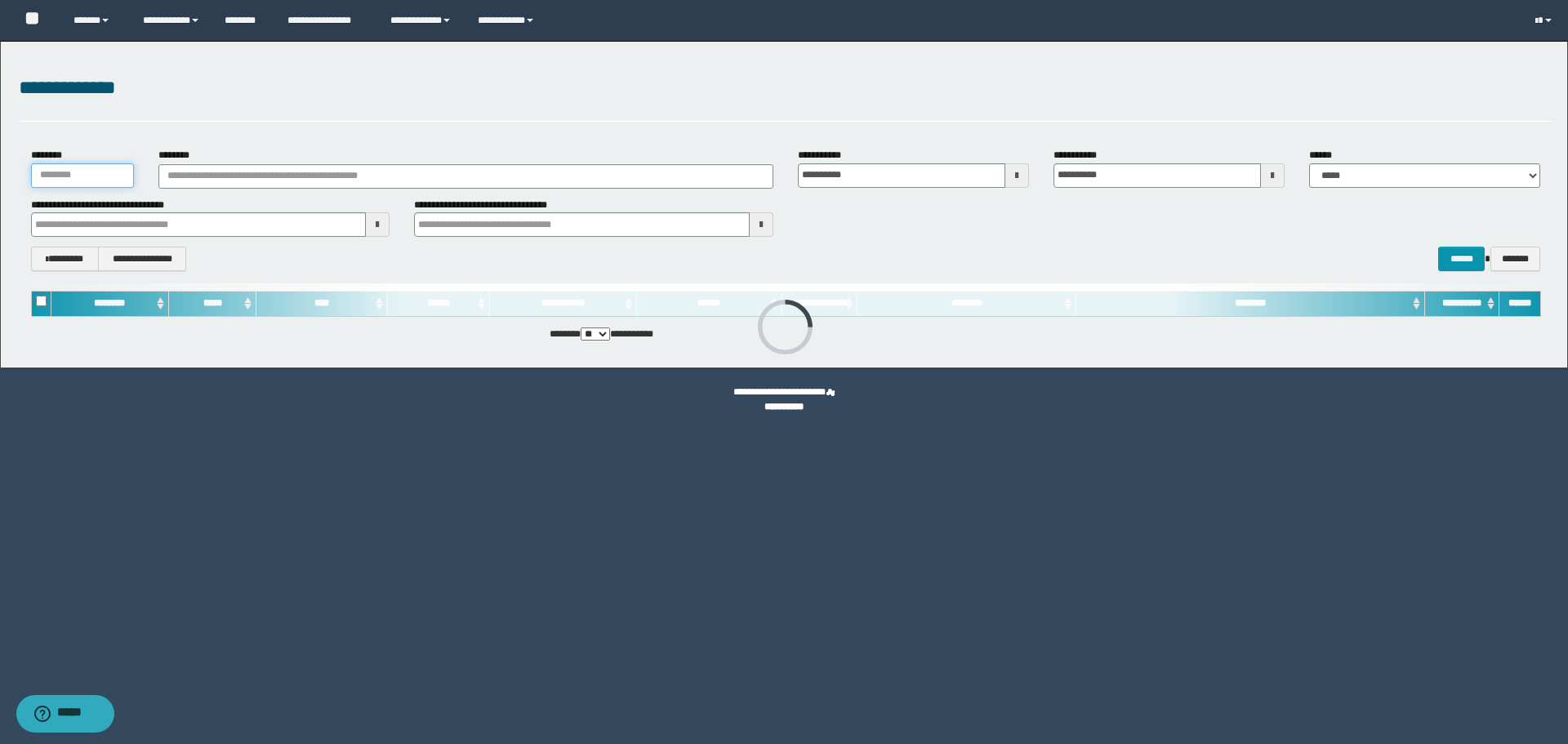 click on "********" at bounding box center [82, 176] 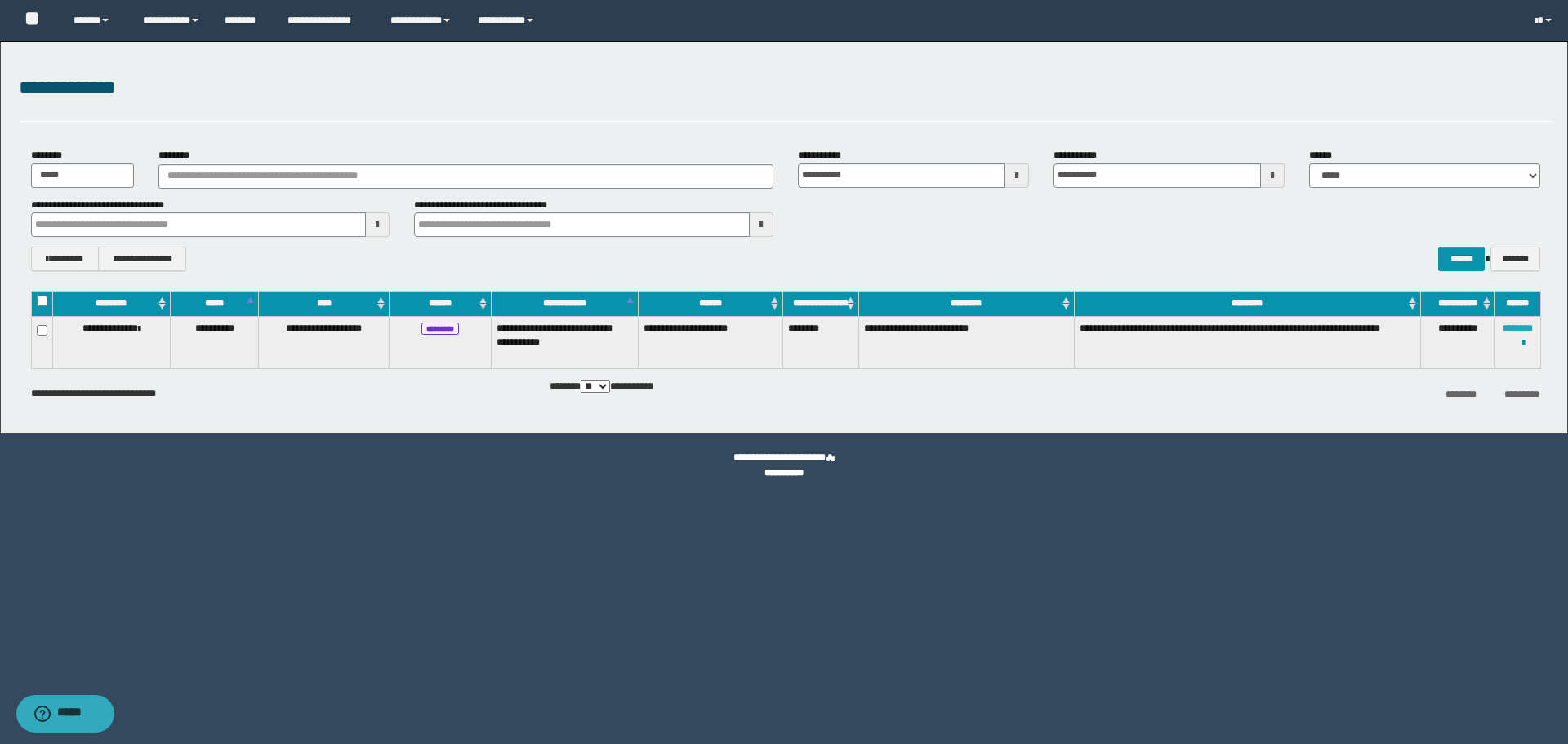 click on "********" at bounding box center [1517, 328] 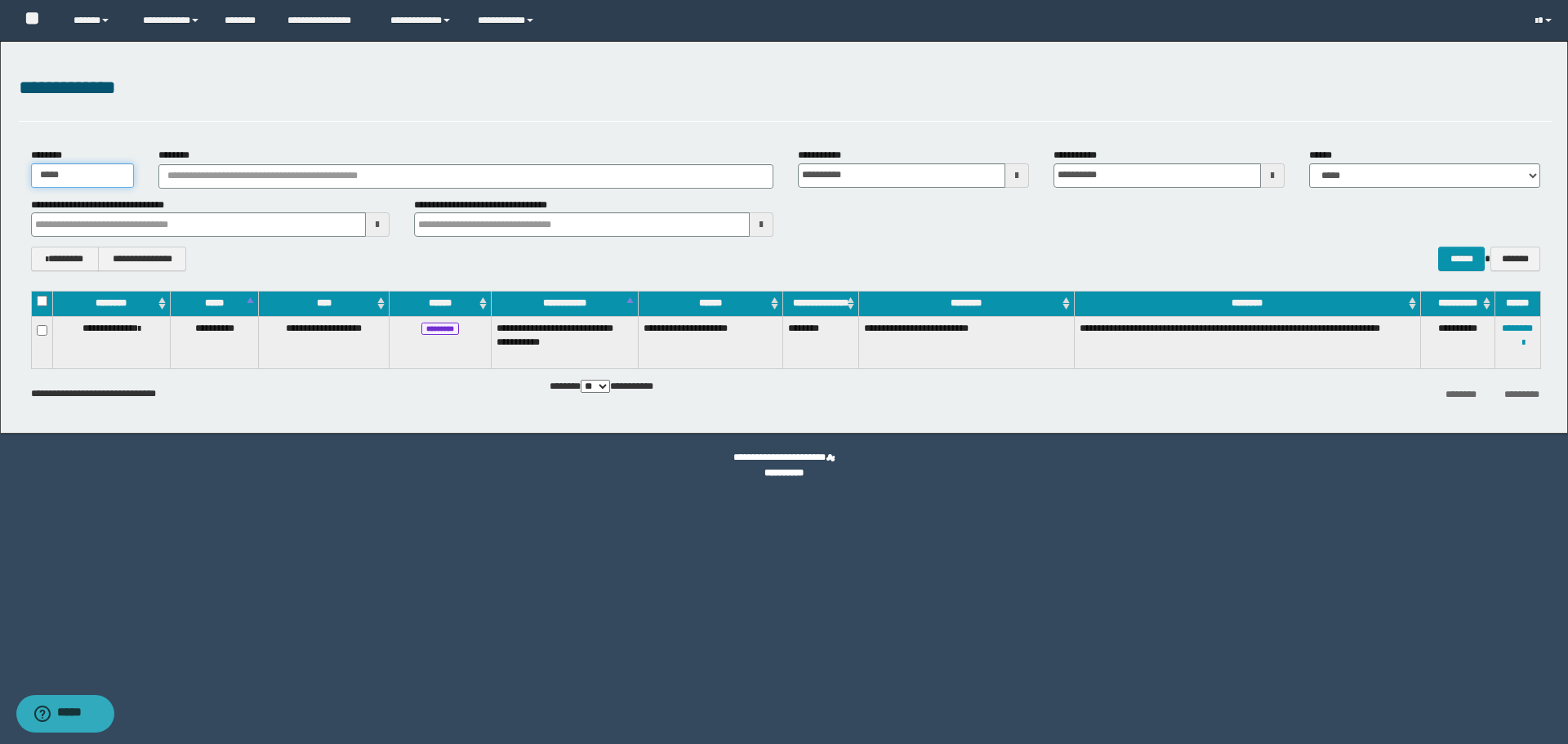 drag, startPoint x: 0, startPoint y: 154, endPoint x: 1567, endPoint y: 514, distance: 1607.8212 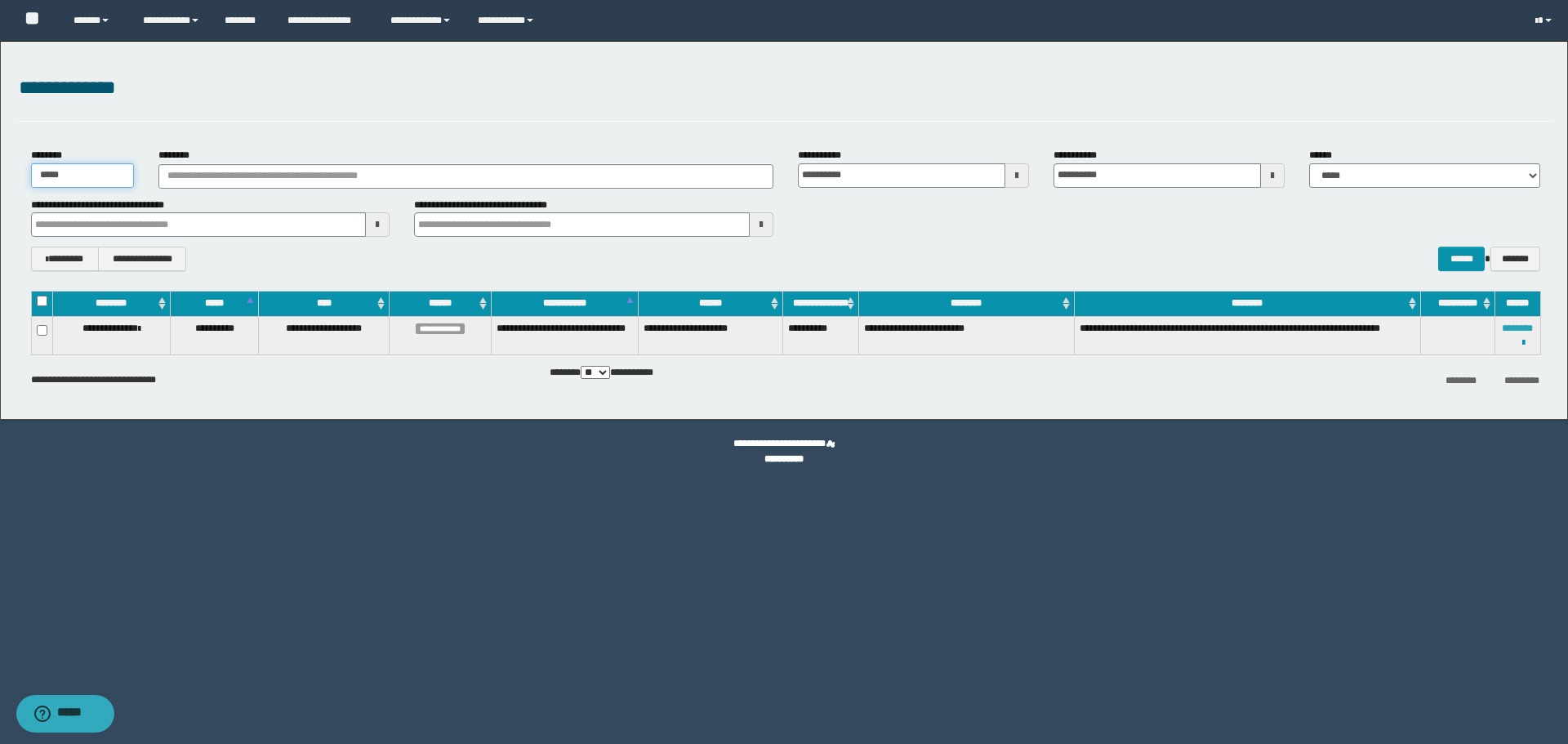type on "*****" 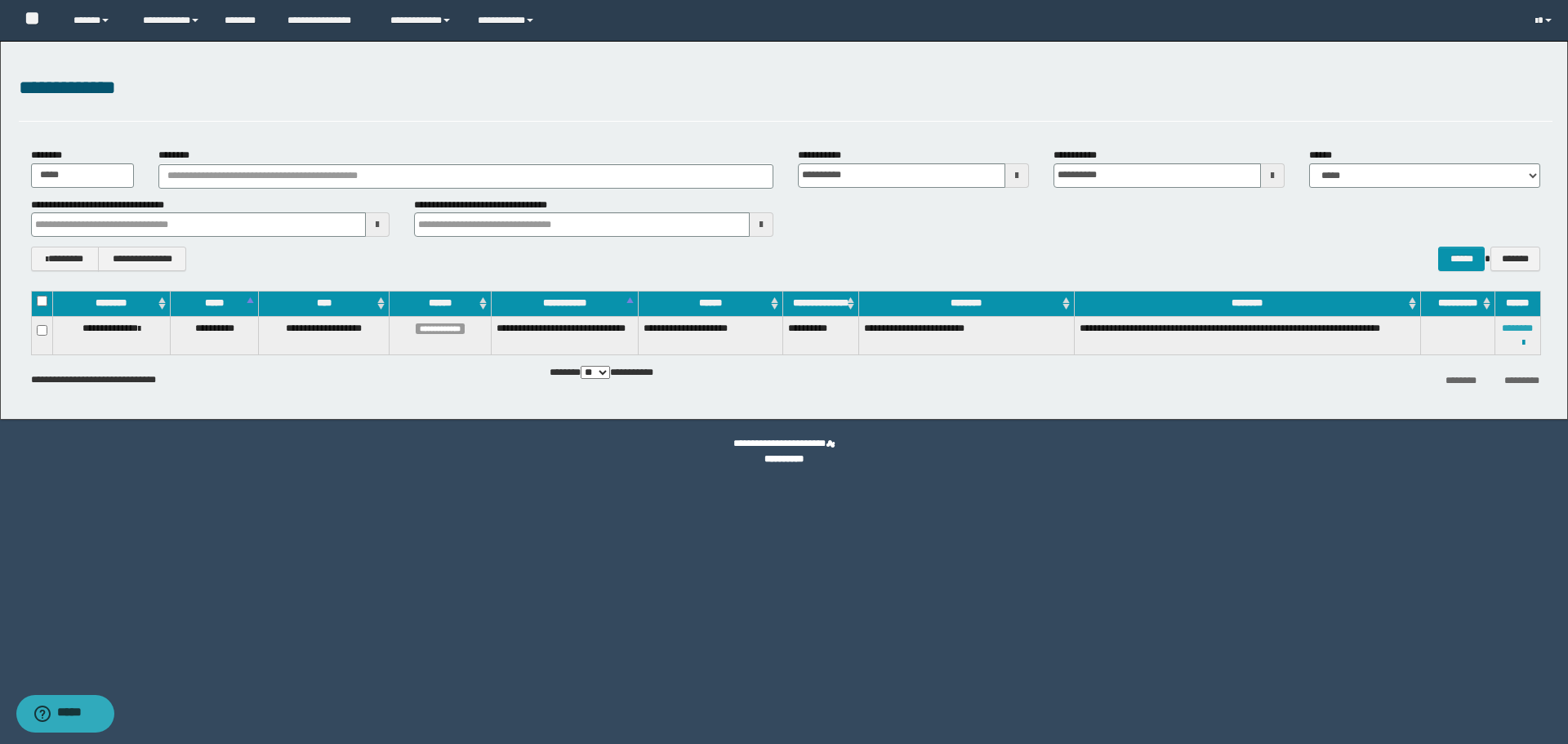 click on "********" at bounding box center (1517, 328) 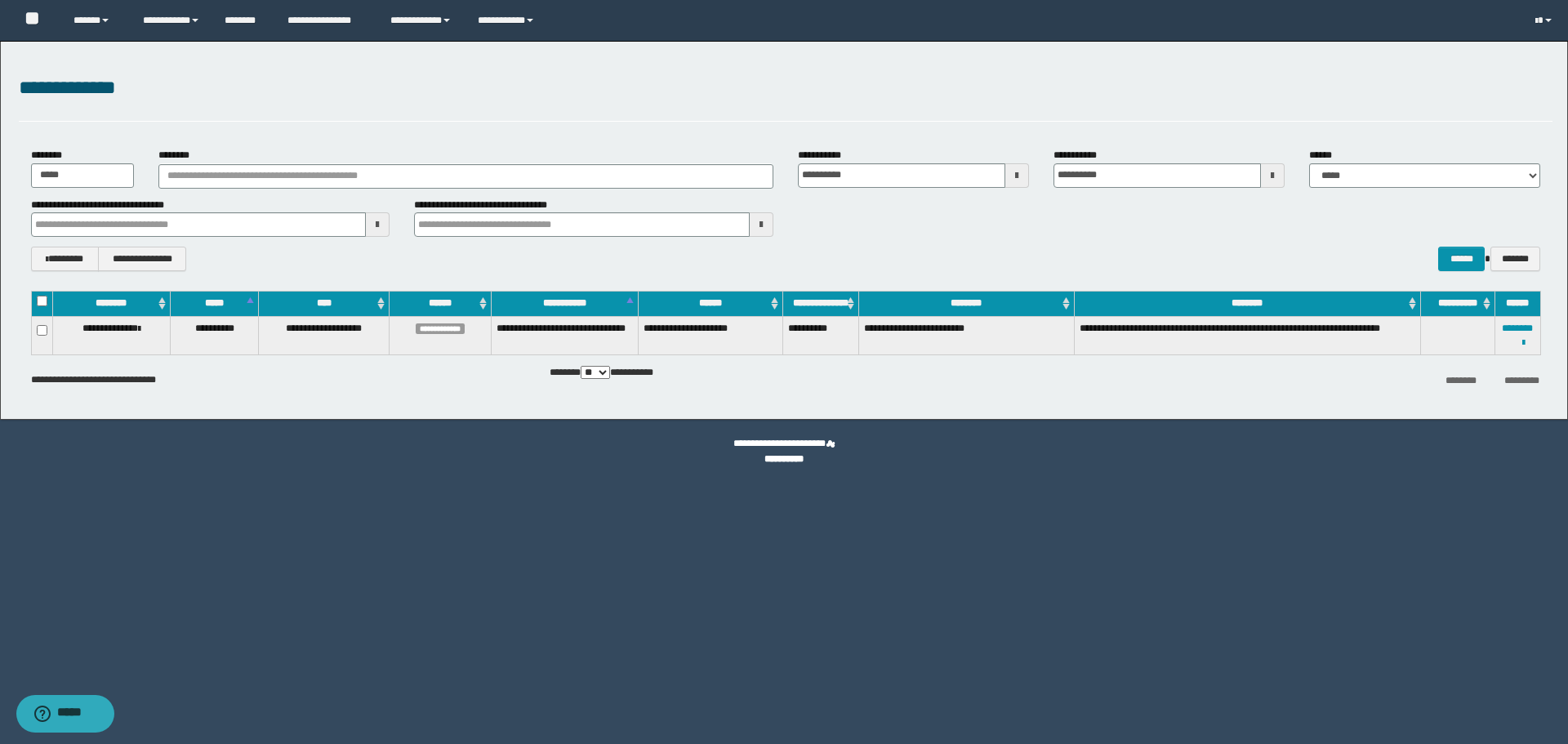 click on "**********" at bounding box center [784, 372] 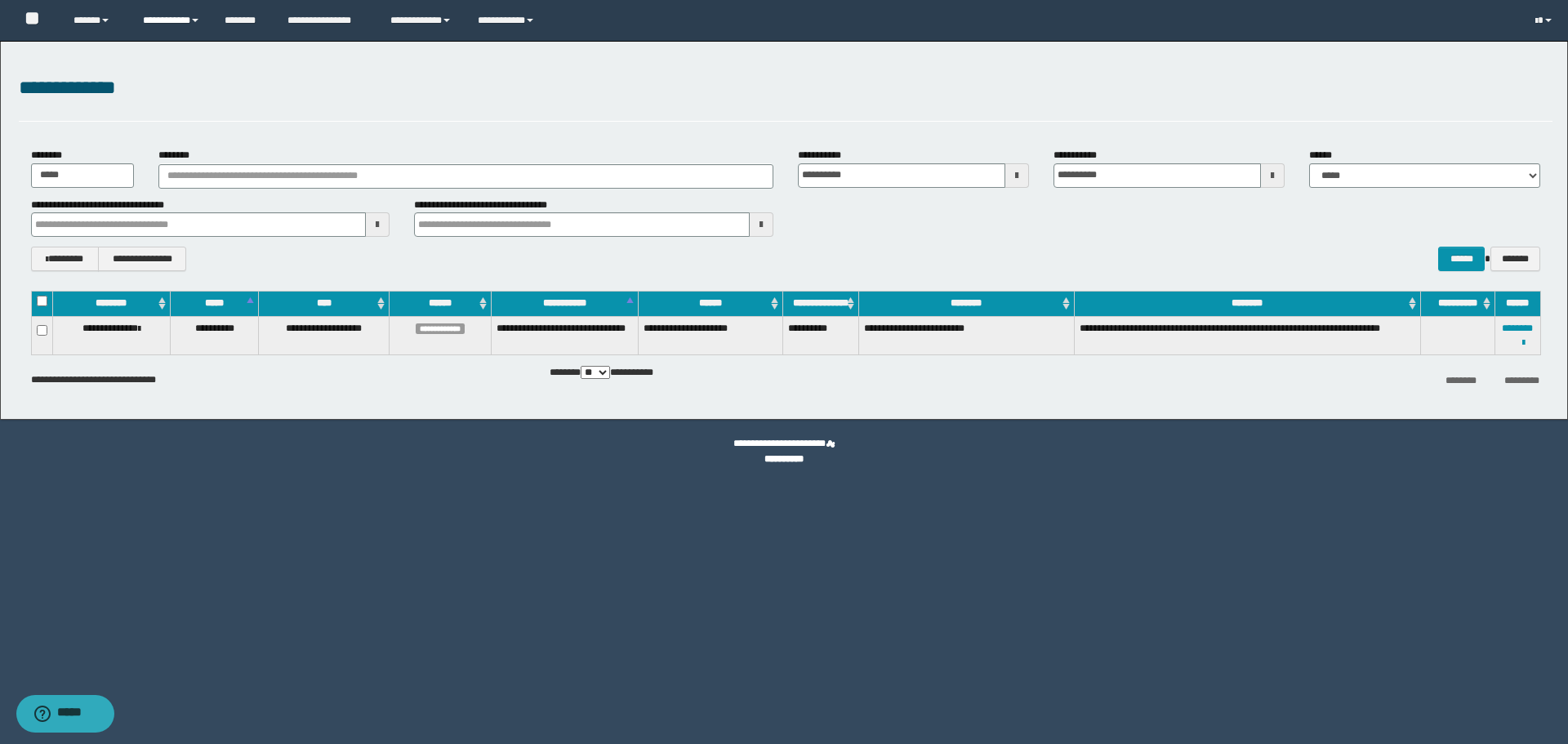 click on "**********" at bounding box center [172, 20] 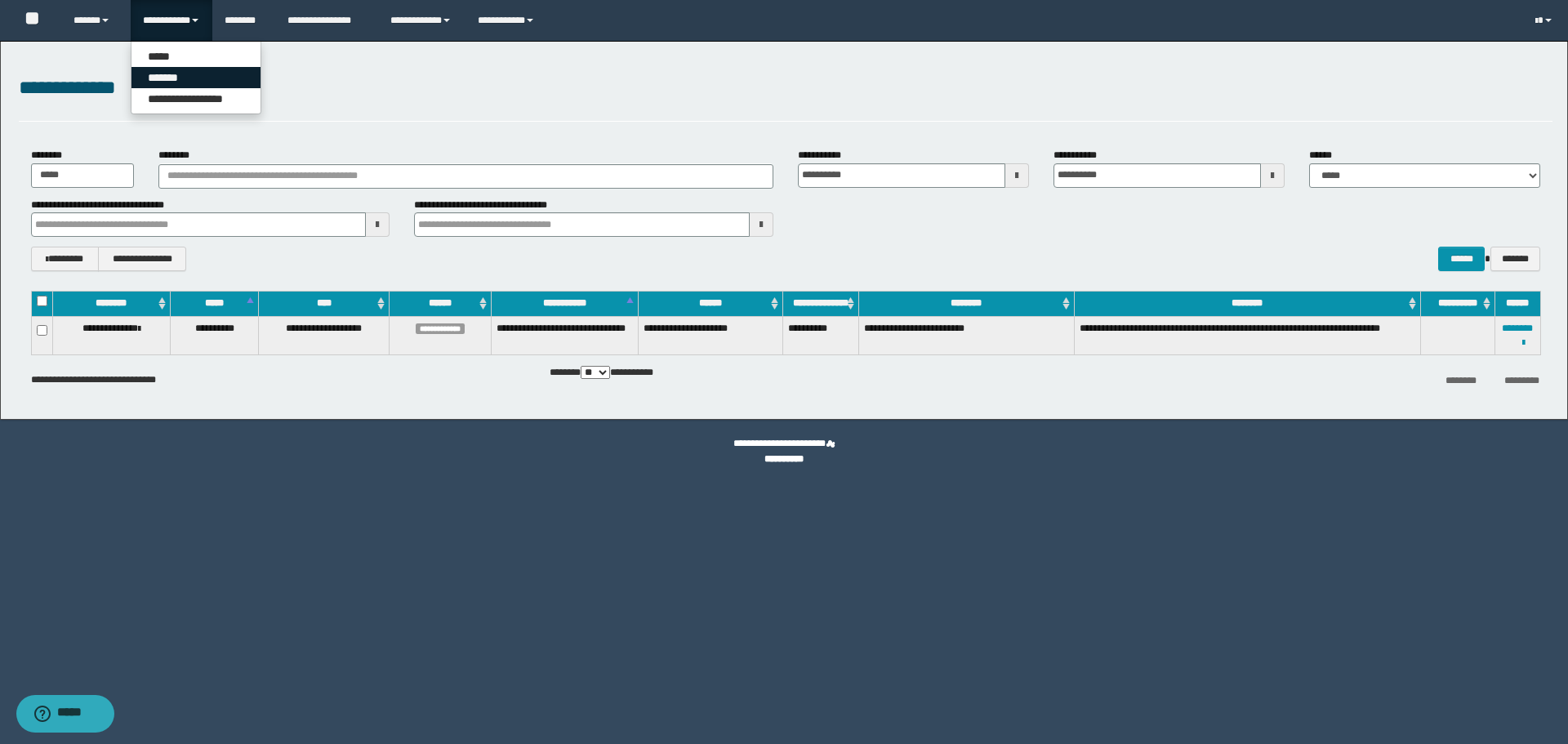 click on "*******" at bounding box center (196, 78) 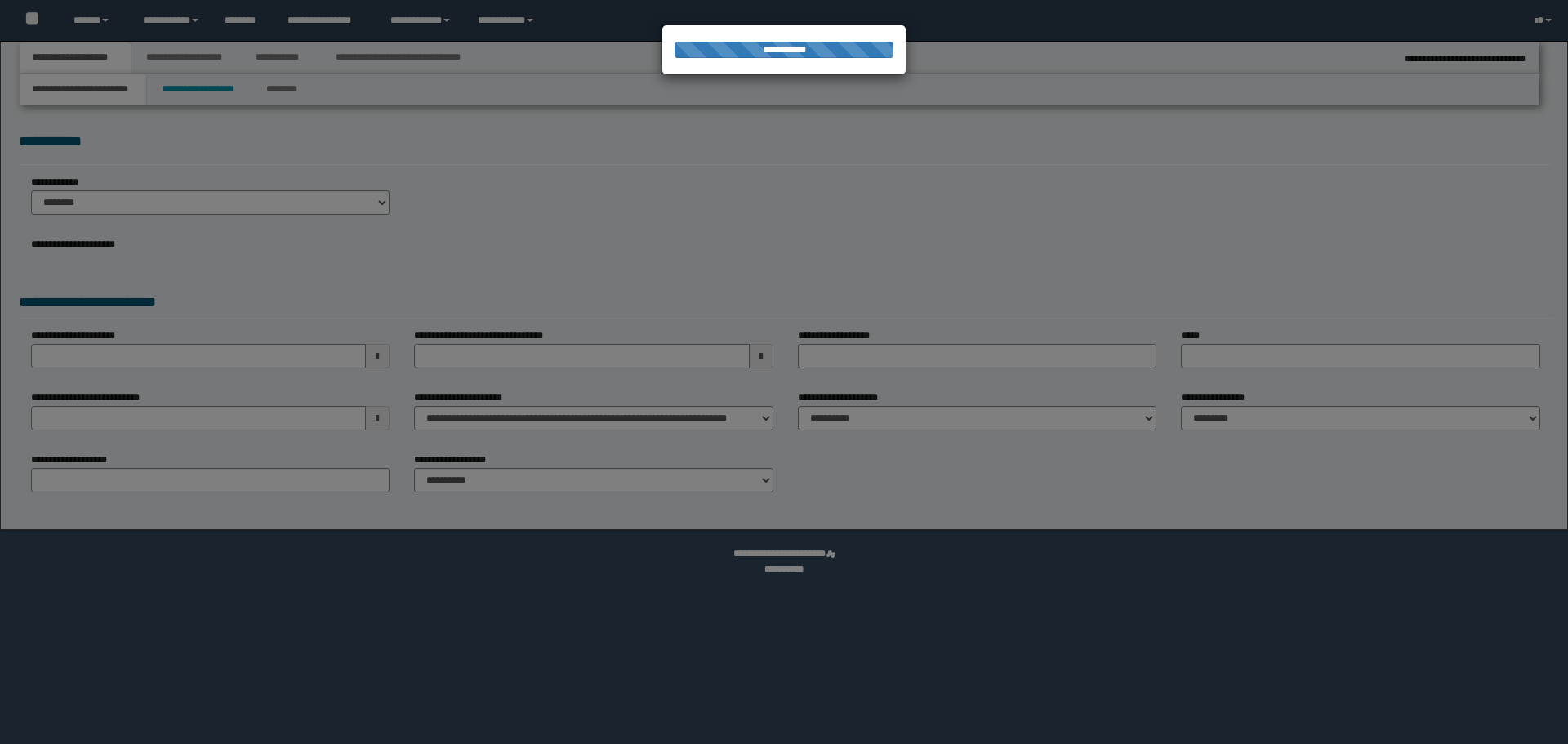 scroll, scrollTop: 0, scrollLeft: 0, axis: both 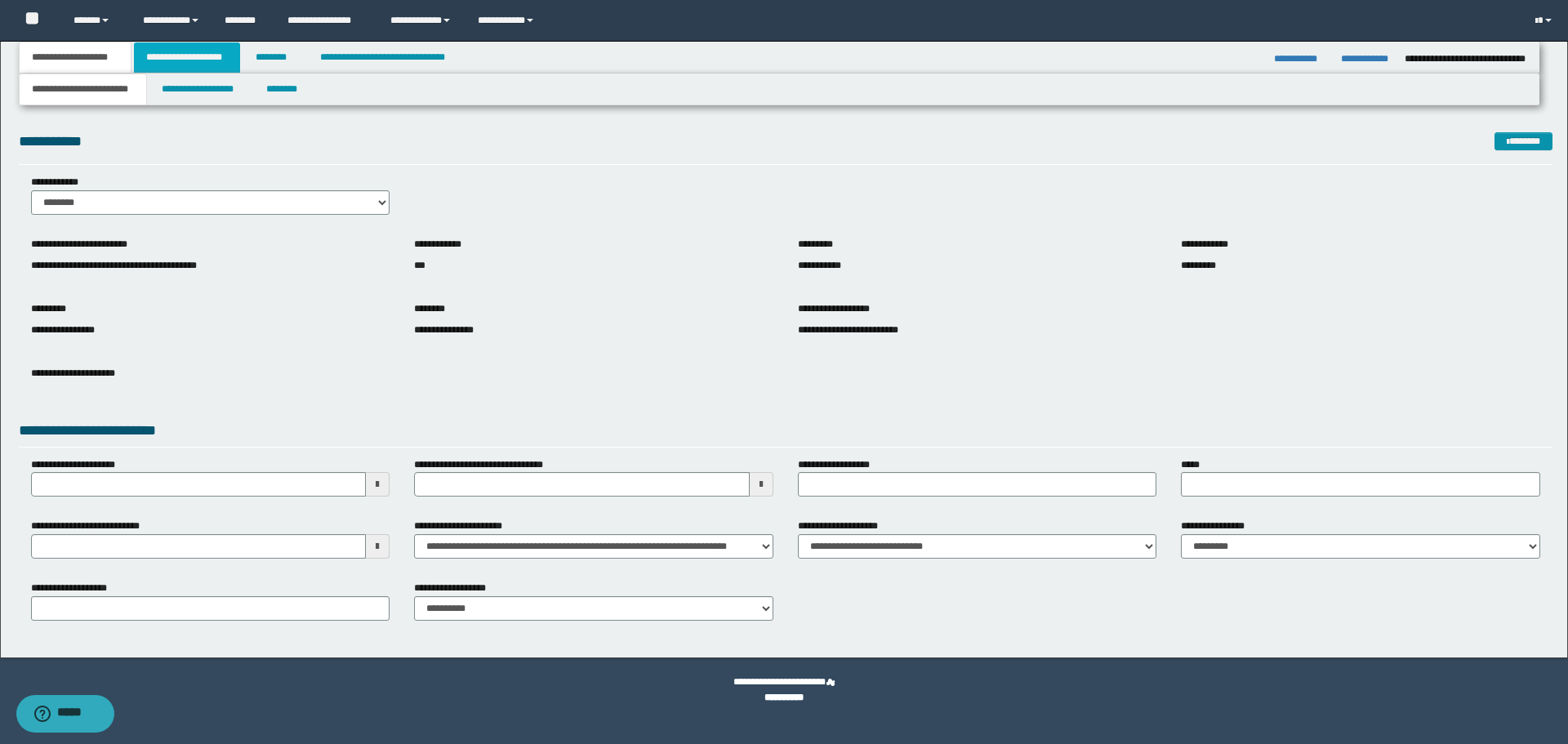 click on "**********" at bounding box center (187, 57) 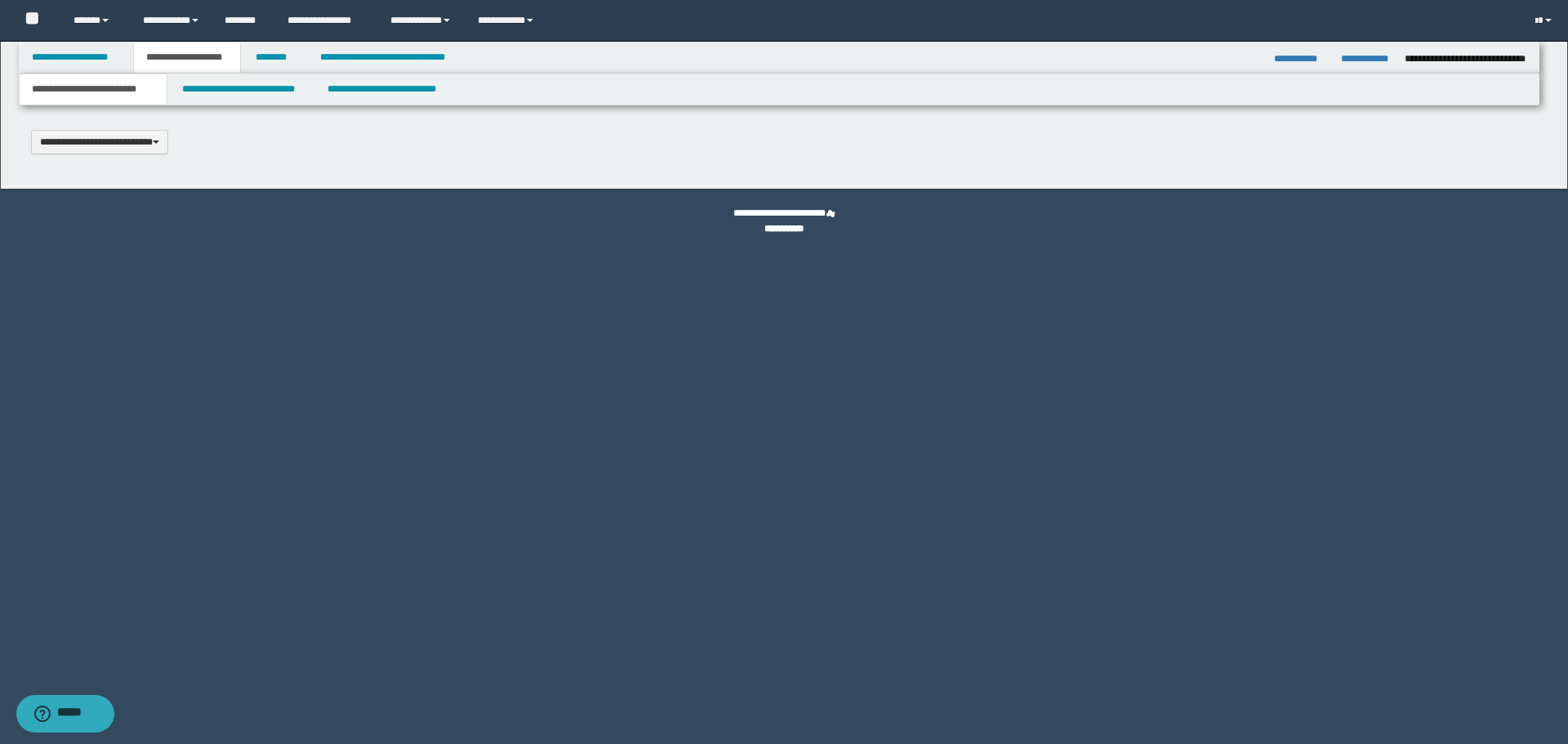 type 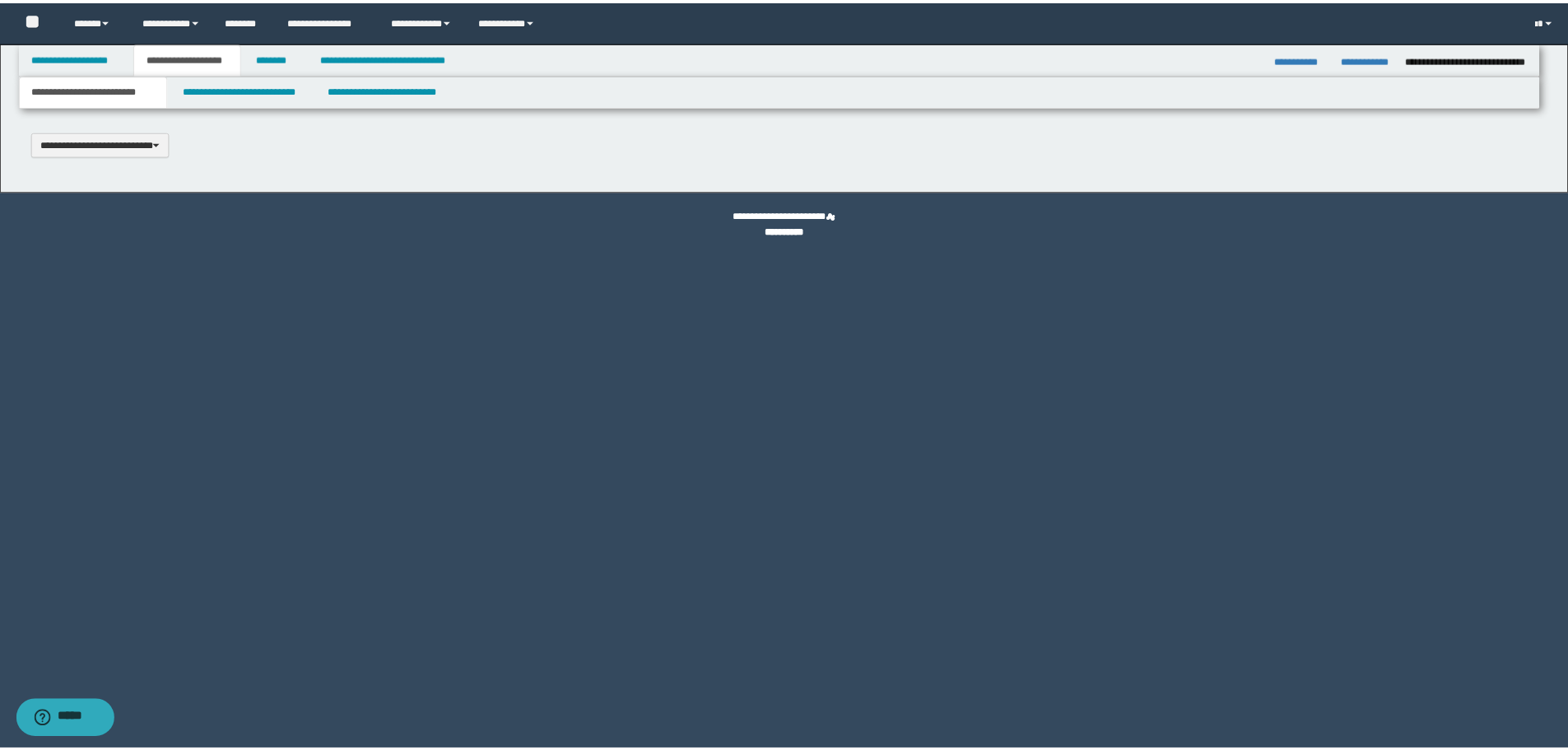 scroll, scrollTop: 0, scrollLeft: 0, axis: both 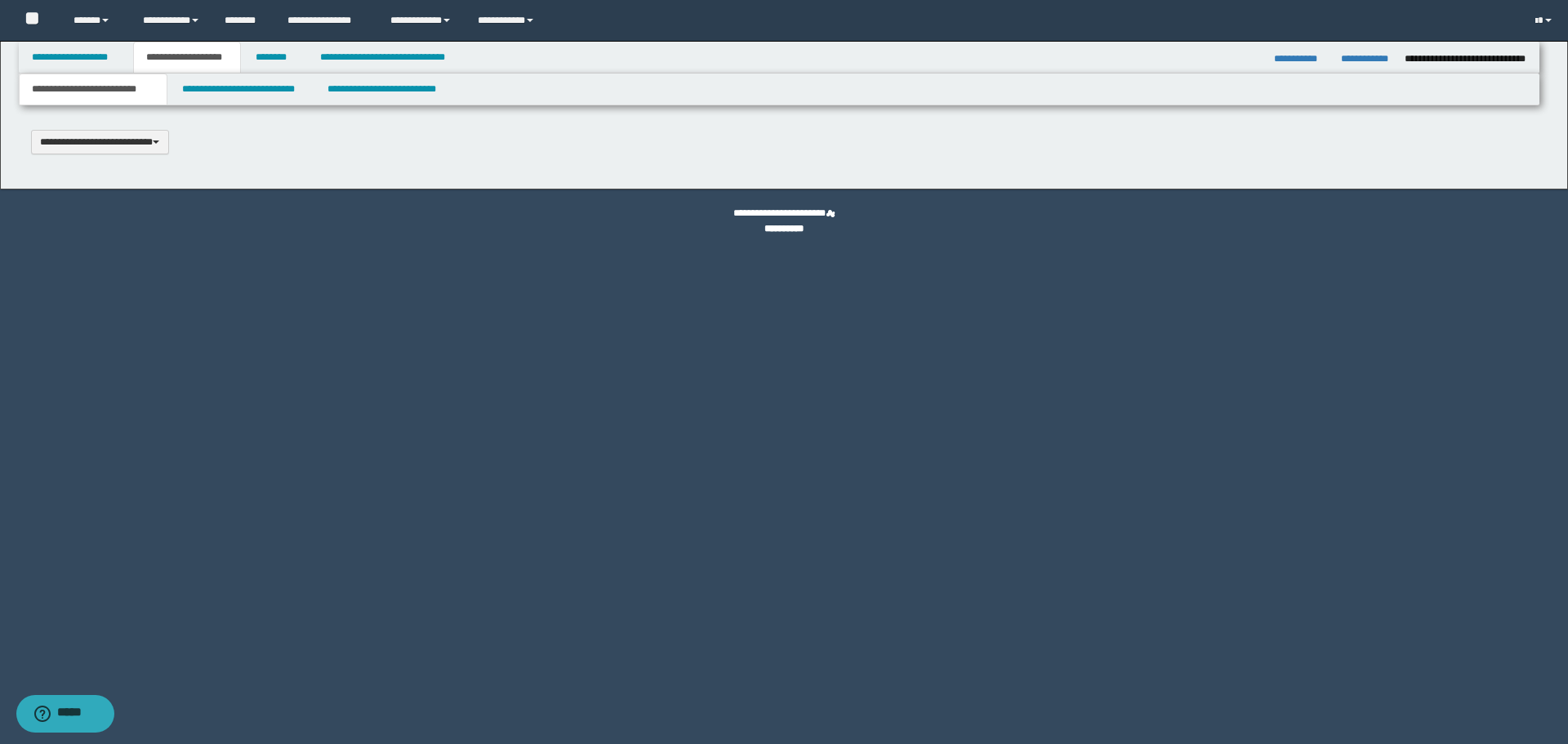 type on "**********" 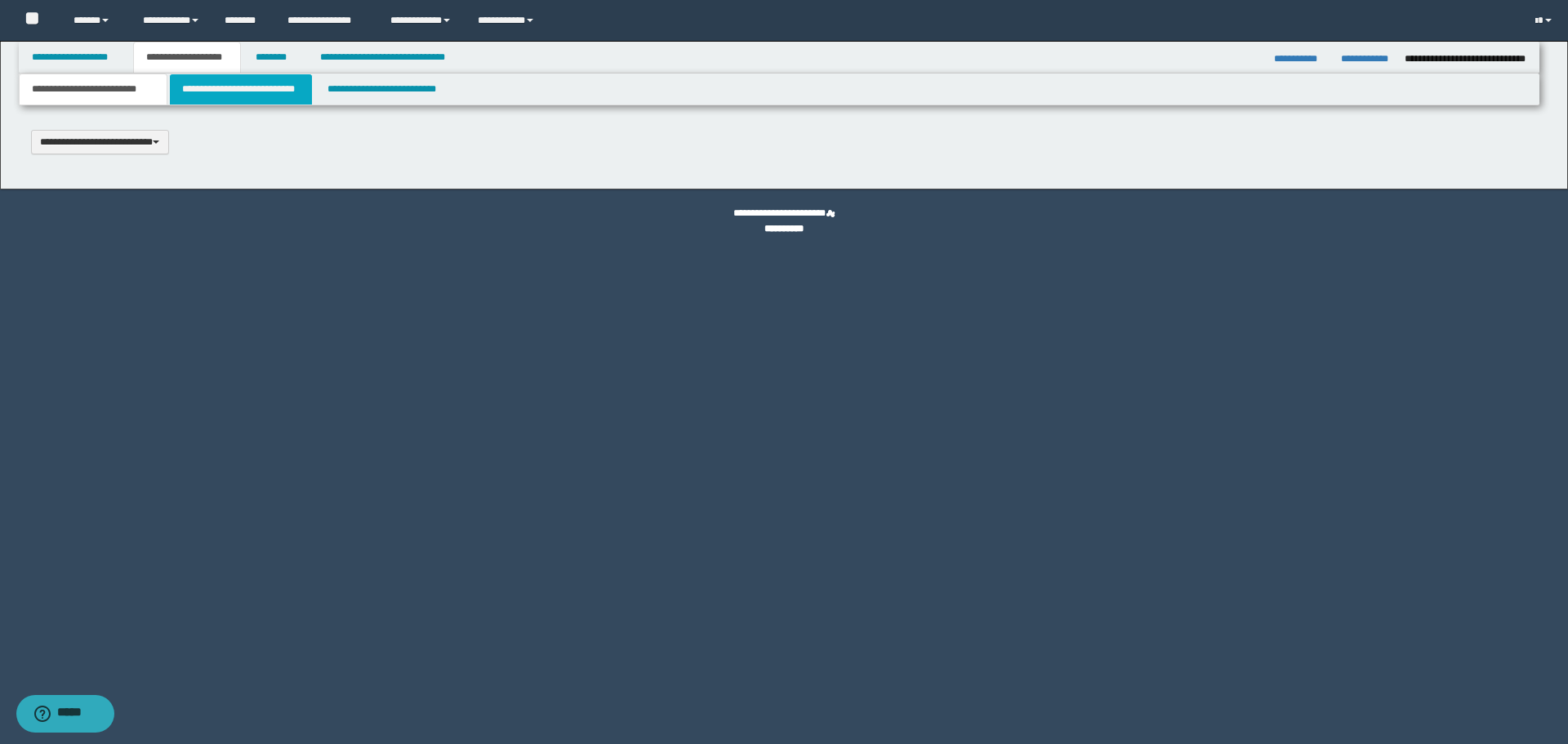 click on "**********" at bounding box center (241, 89) 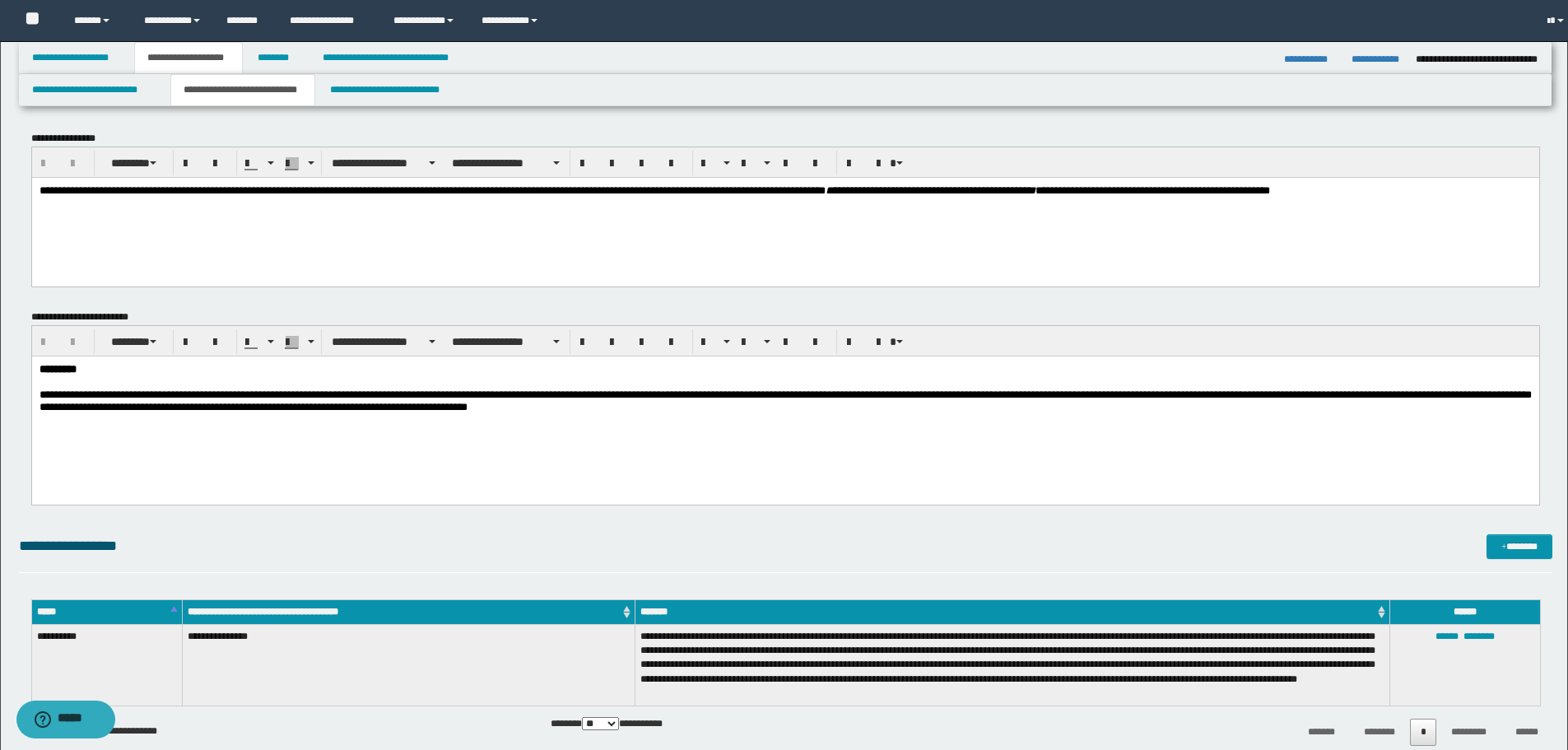 scroll, scrollTop: 0, scrollLeft: 0, axis: both 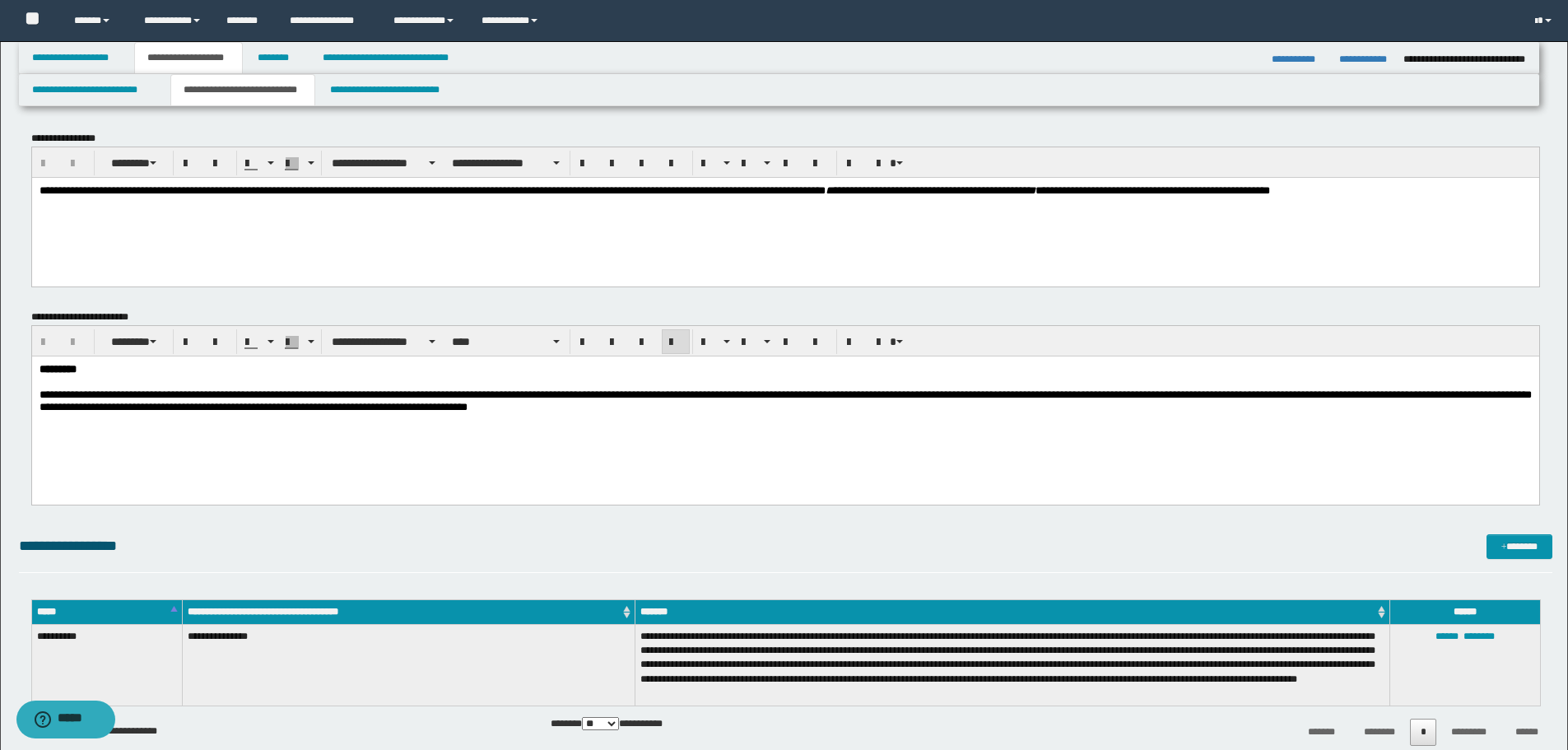 click on "**********" at bounding box center [784, 400] 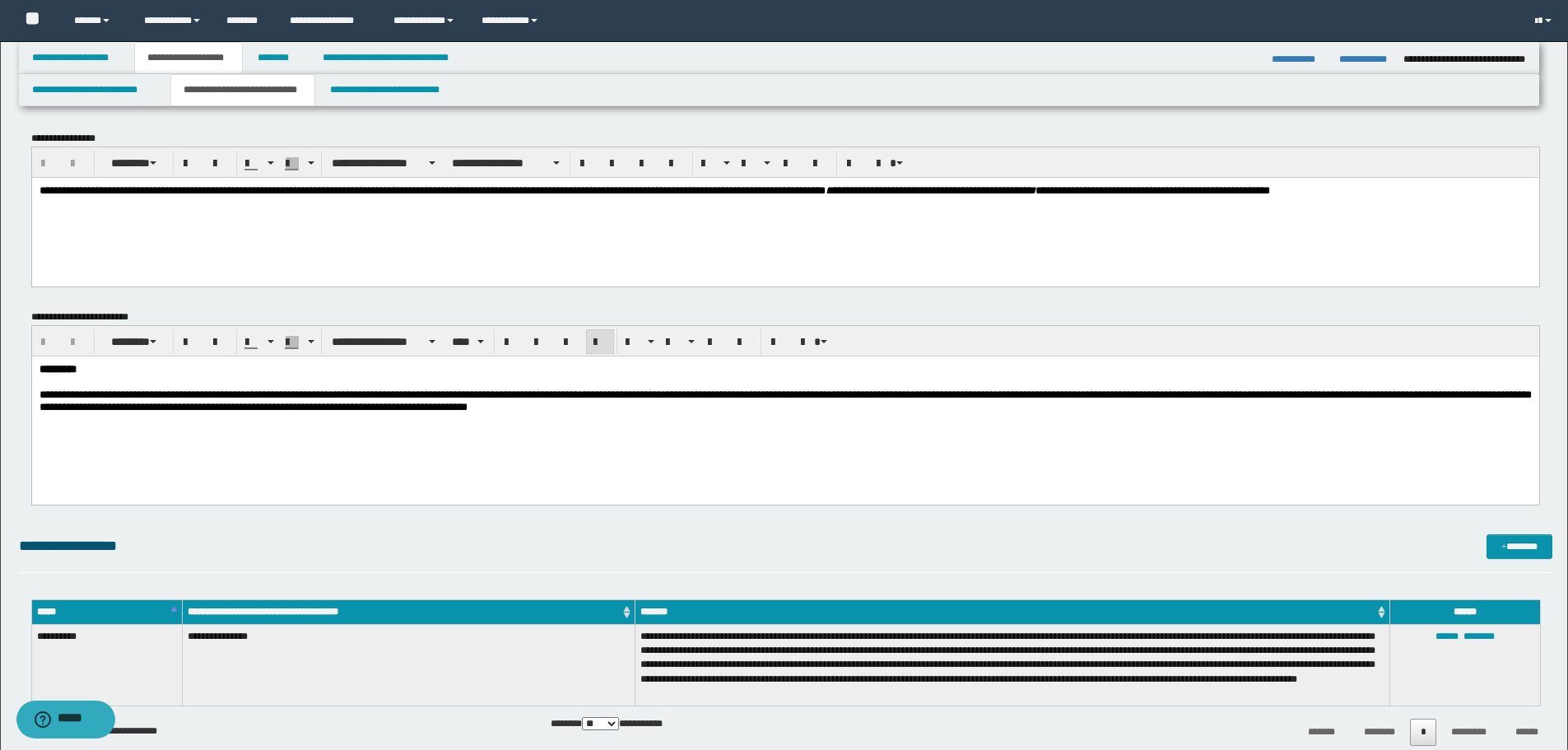 type 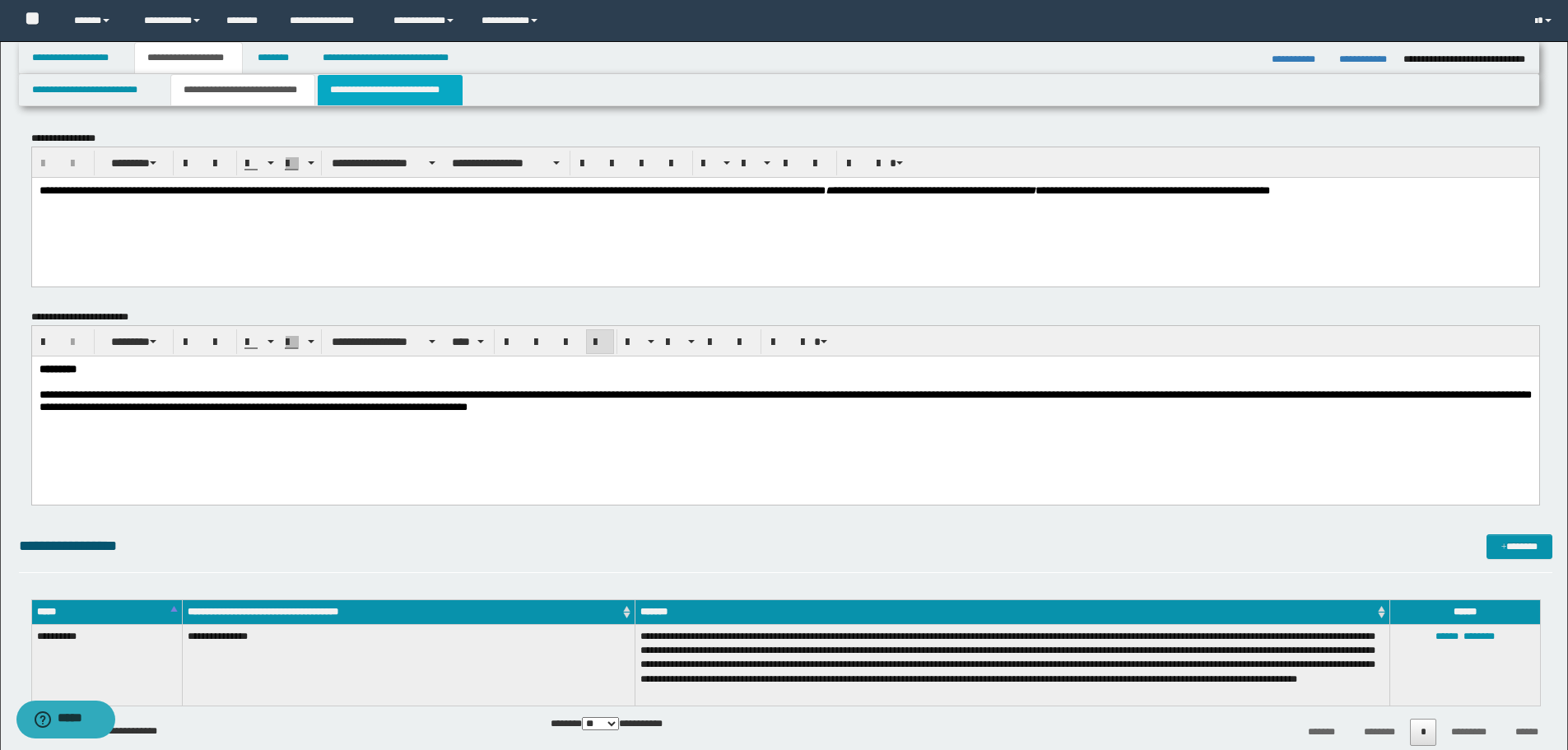 click on "**********" at bounding box center (390, 90) 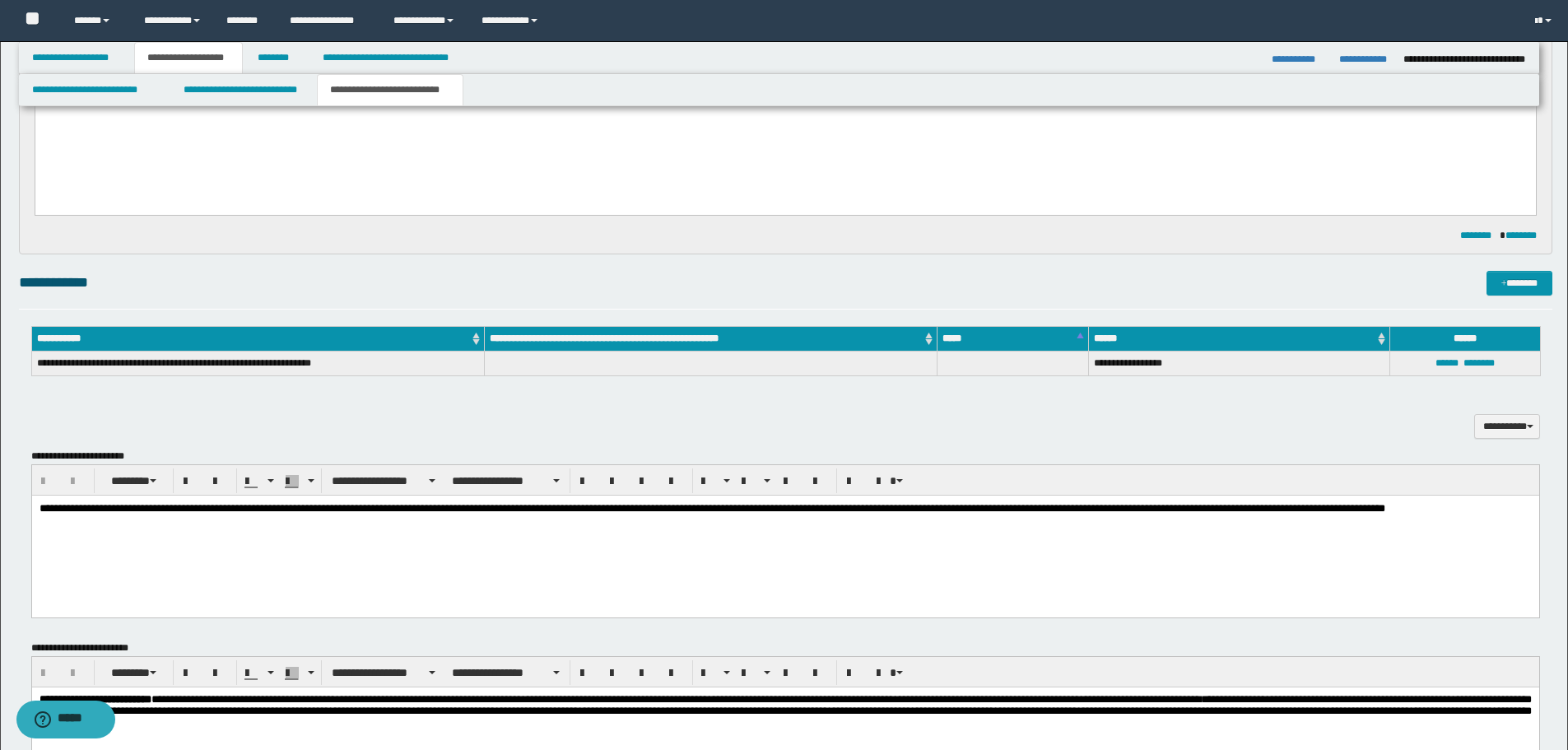 scroll, scrollTop: 741, scrollLeft: 0, axis: vertical 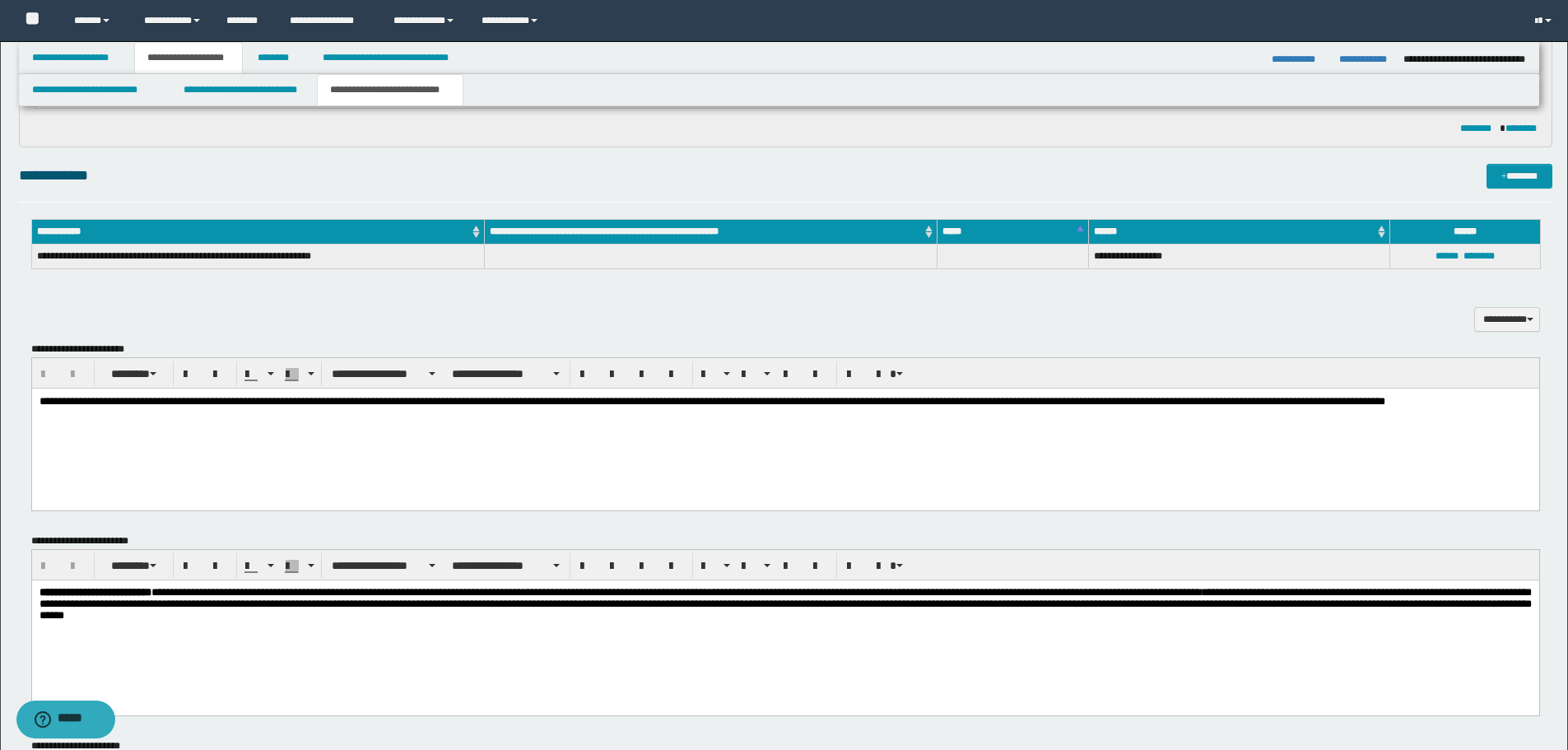 click on "**********" at bounding box center (907, 400) 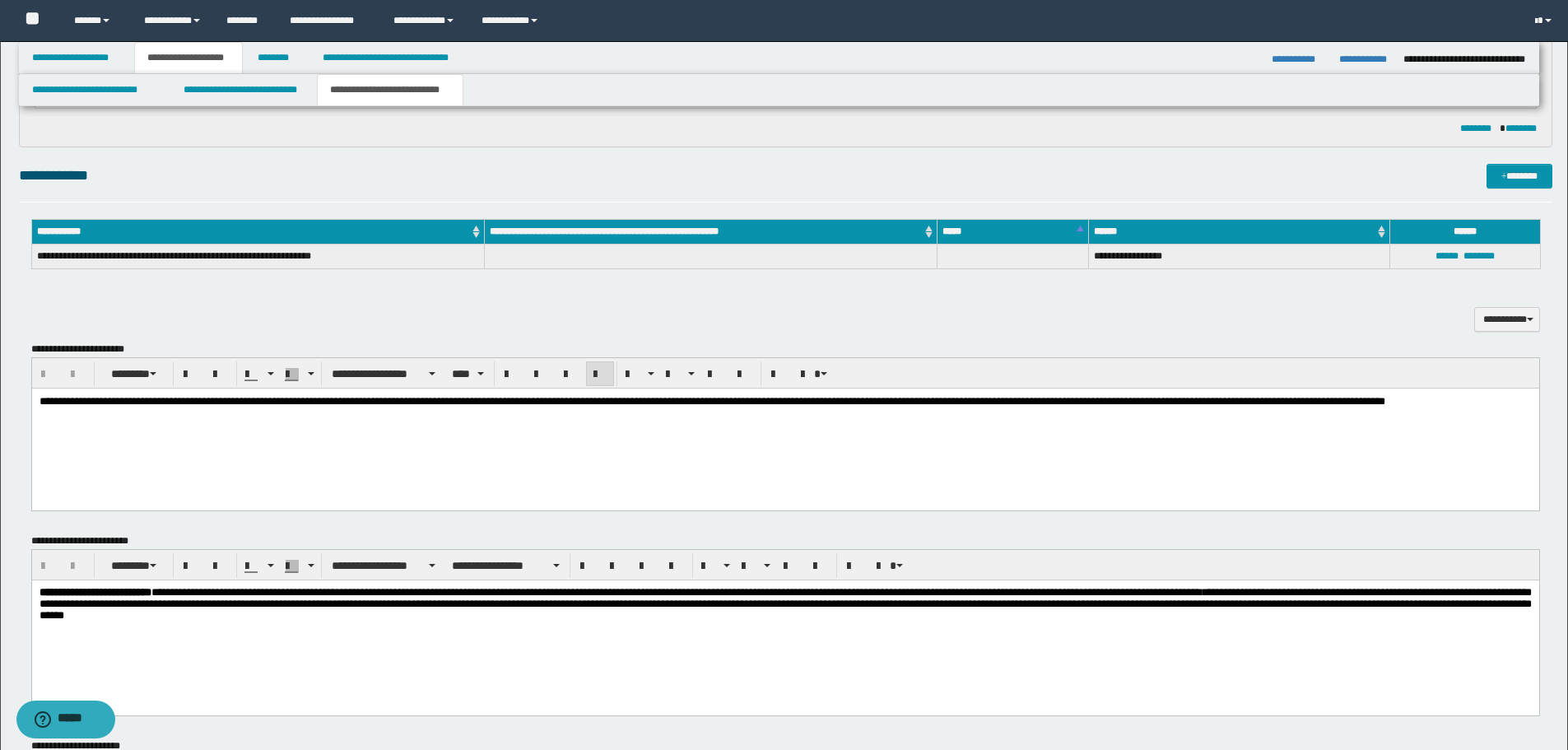type 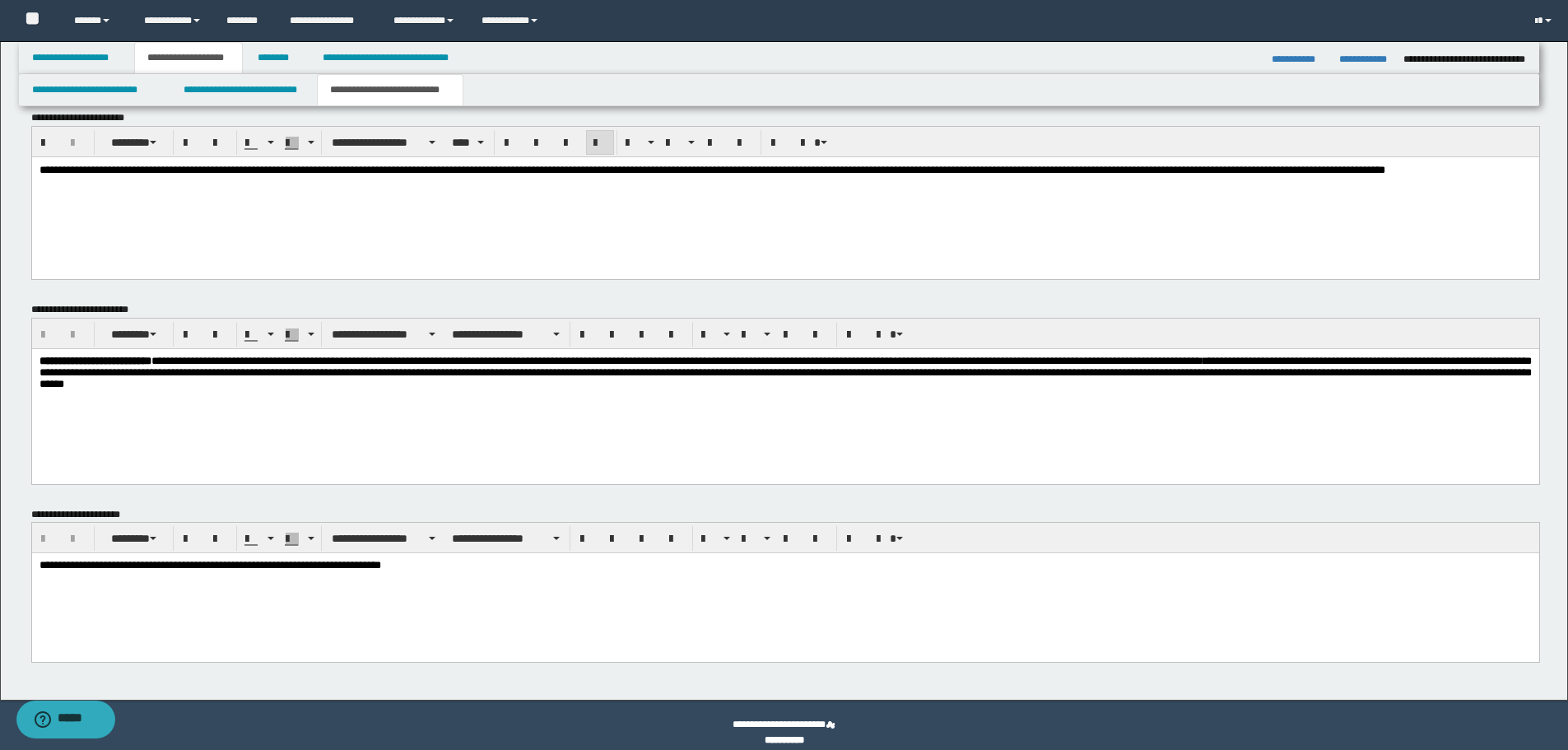 scroll, scrollTop: 987, scrollLeft: 0, axis: vertical 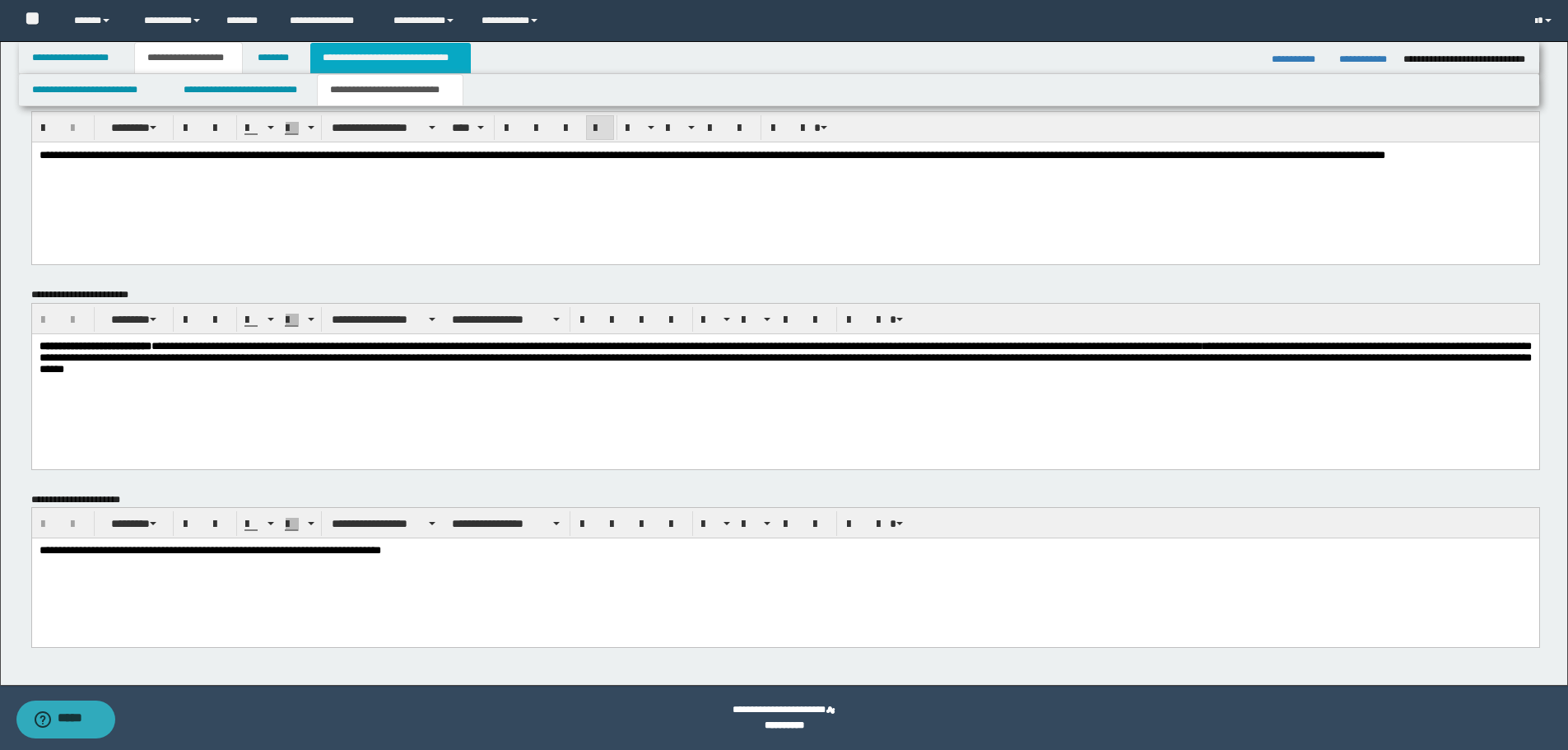 click on "**********" at bounding box center (390, 58) 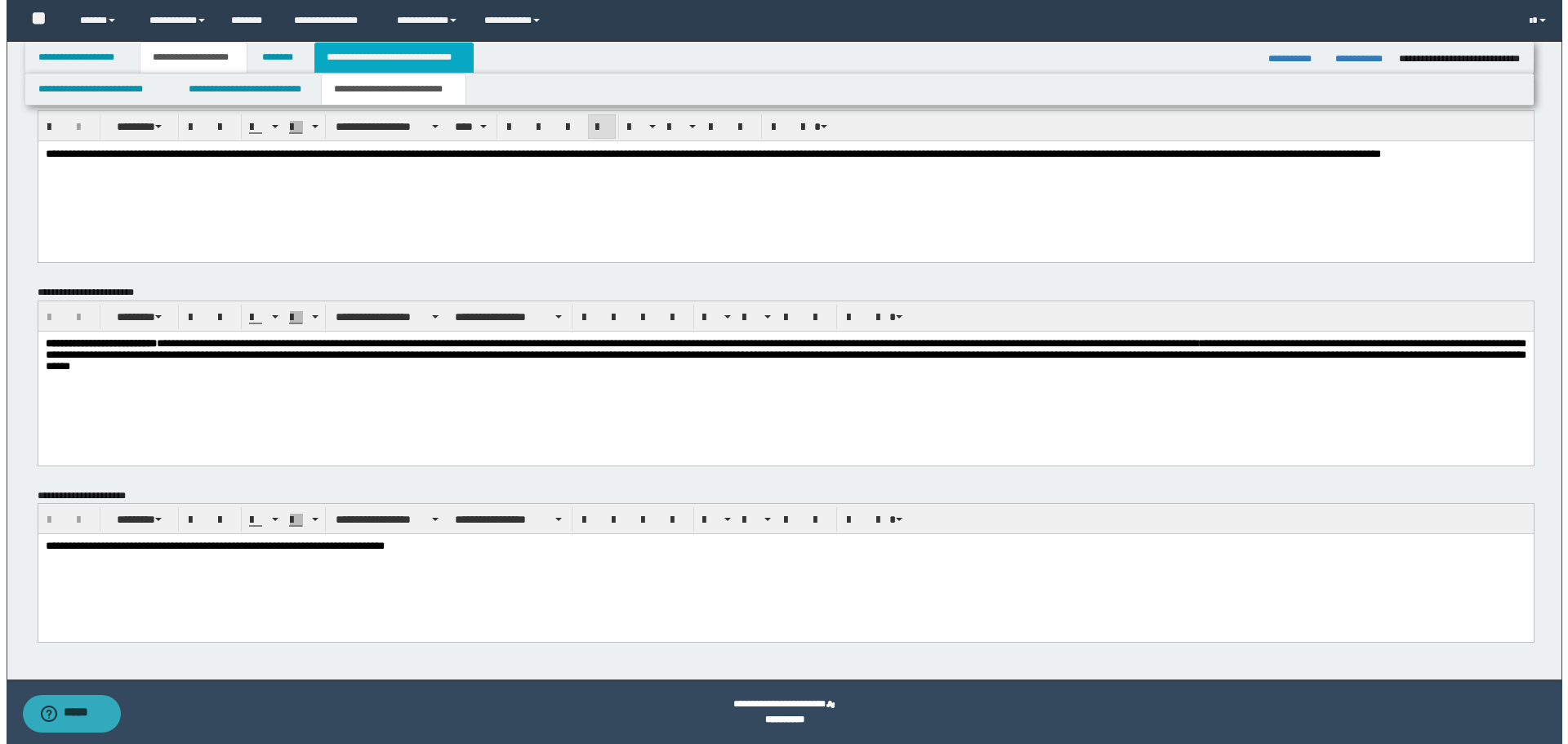 scroll, scrollTop: 0, scrollLeft: 0, axis: both 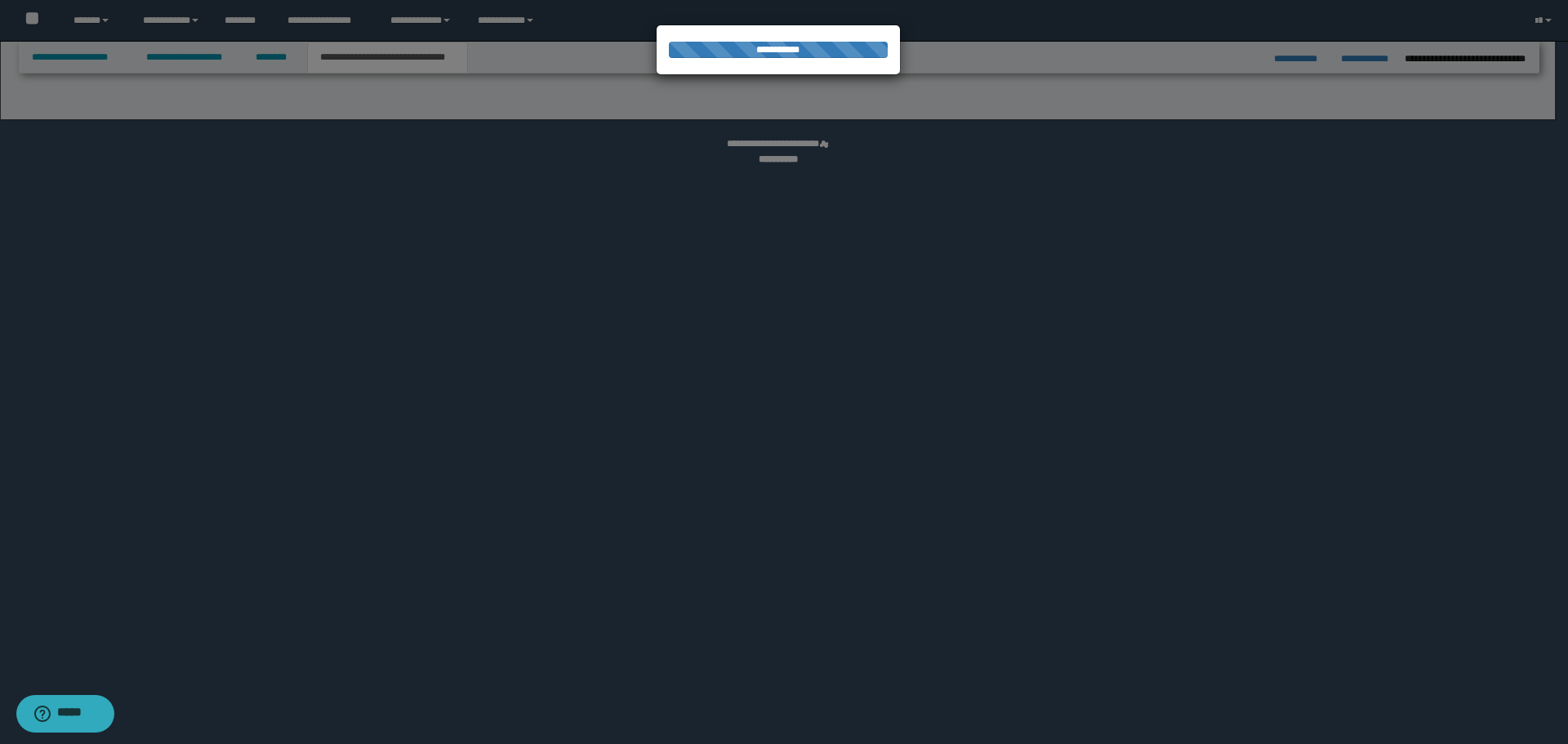 select on "*" 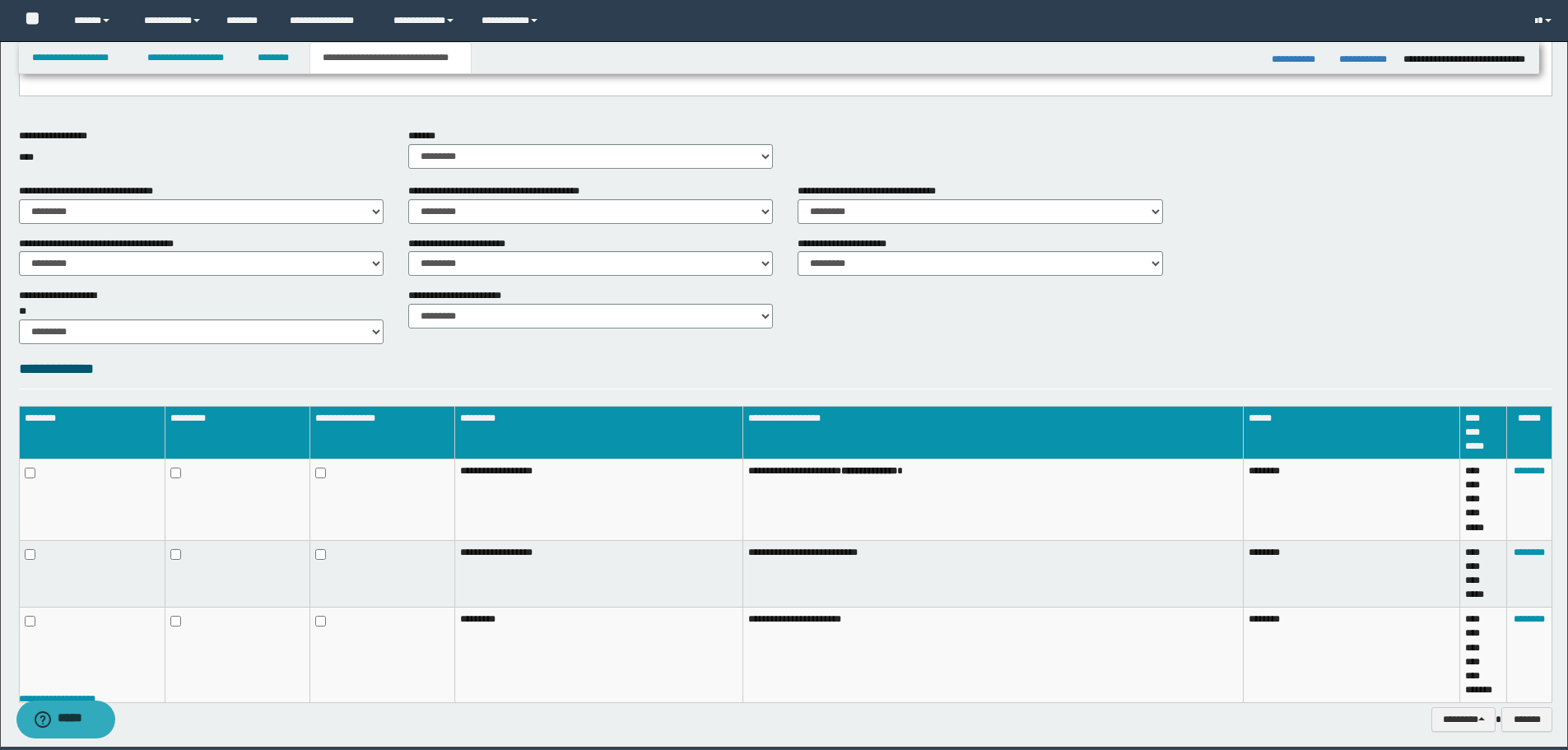 scroll, scrollTop: 575, scrollLeft: 0, axis: vertical 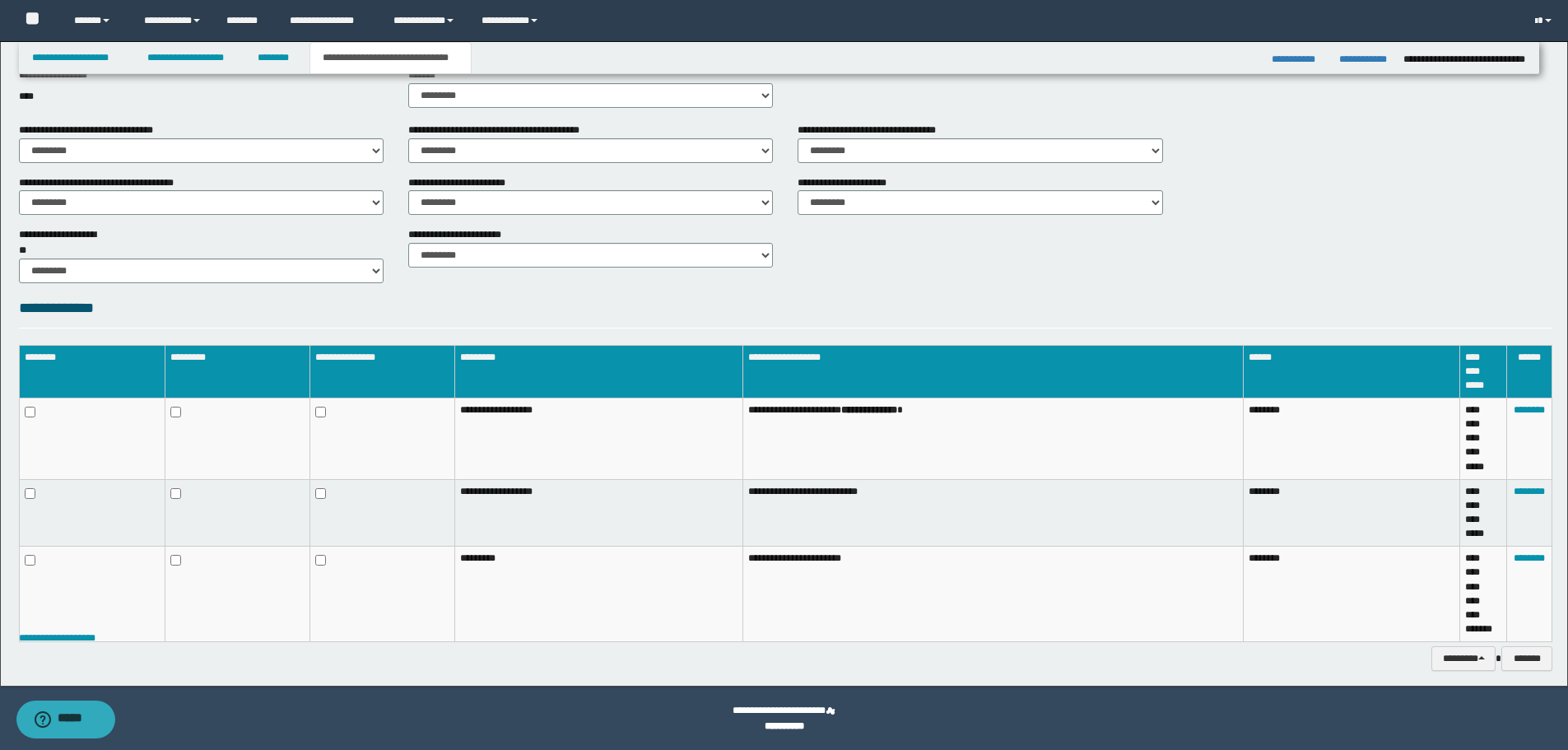 click on "**********" at bounding box center [784, 77] 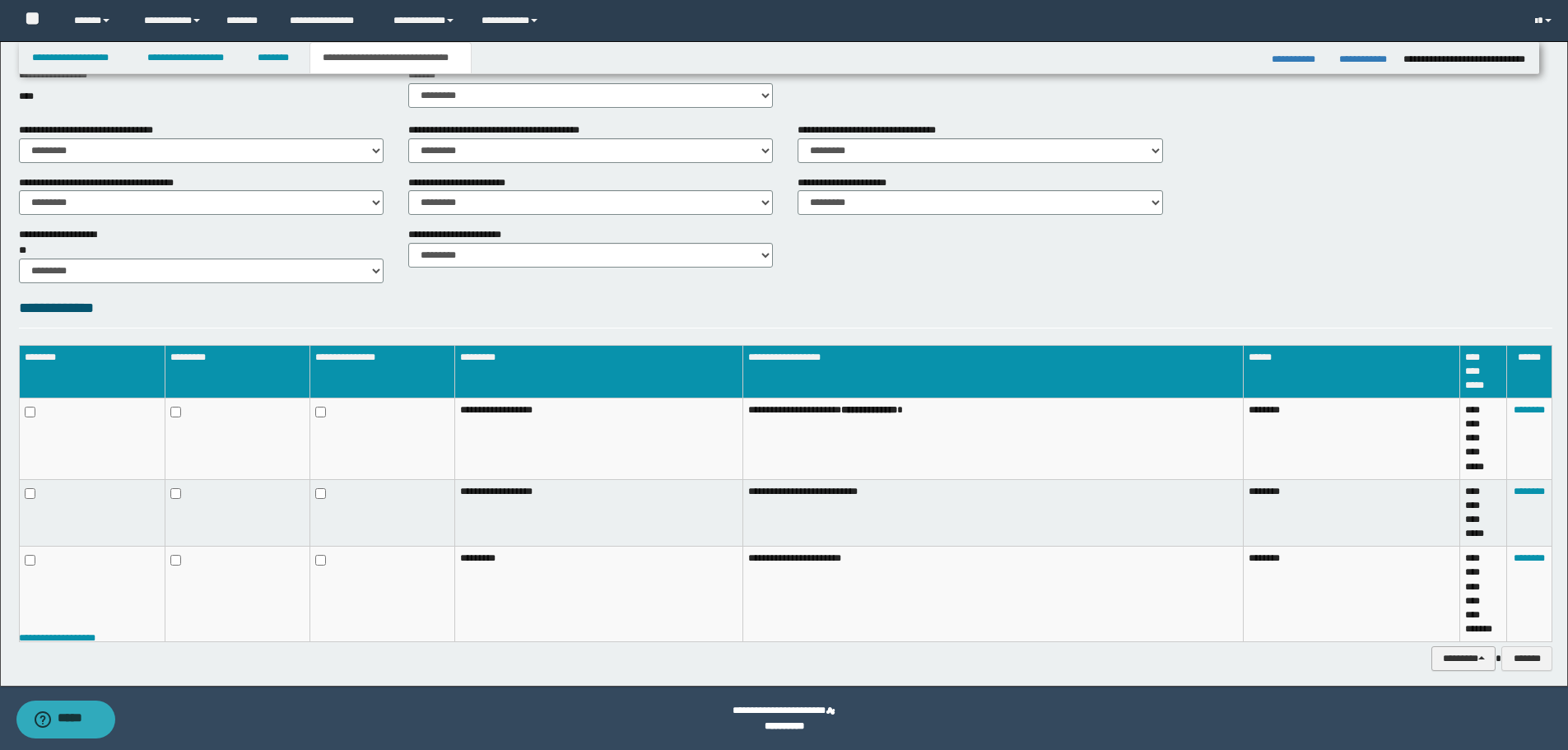click on "********" at bounding box center (1463, 659) 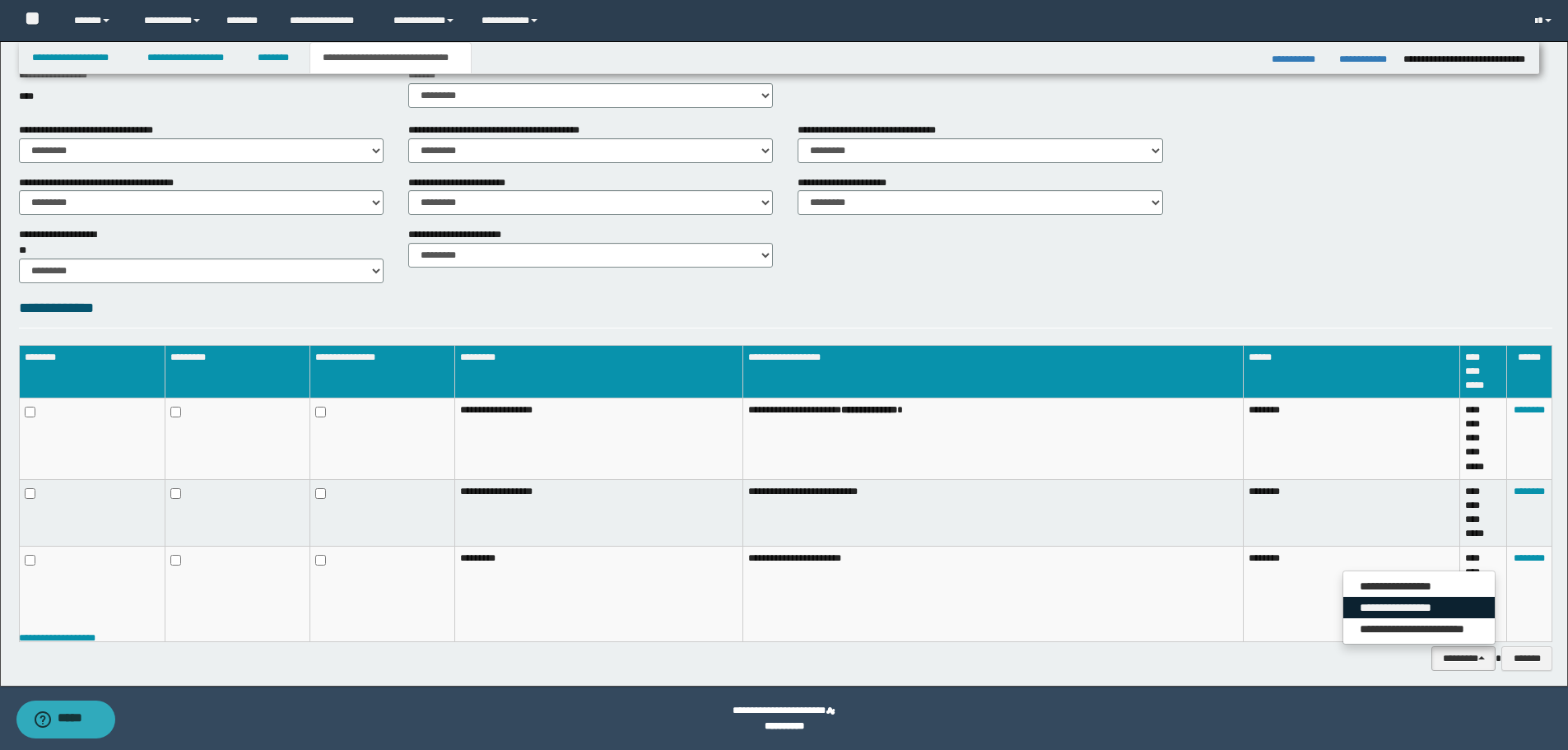 click on "**********" at bounding box center [1419, 608] 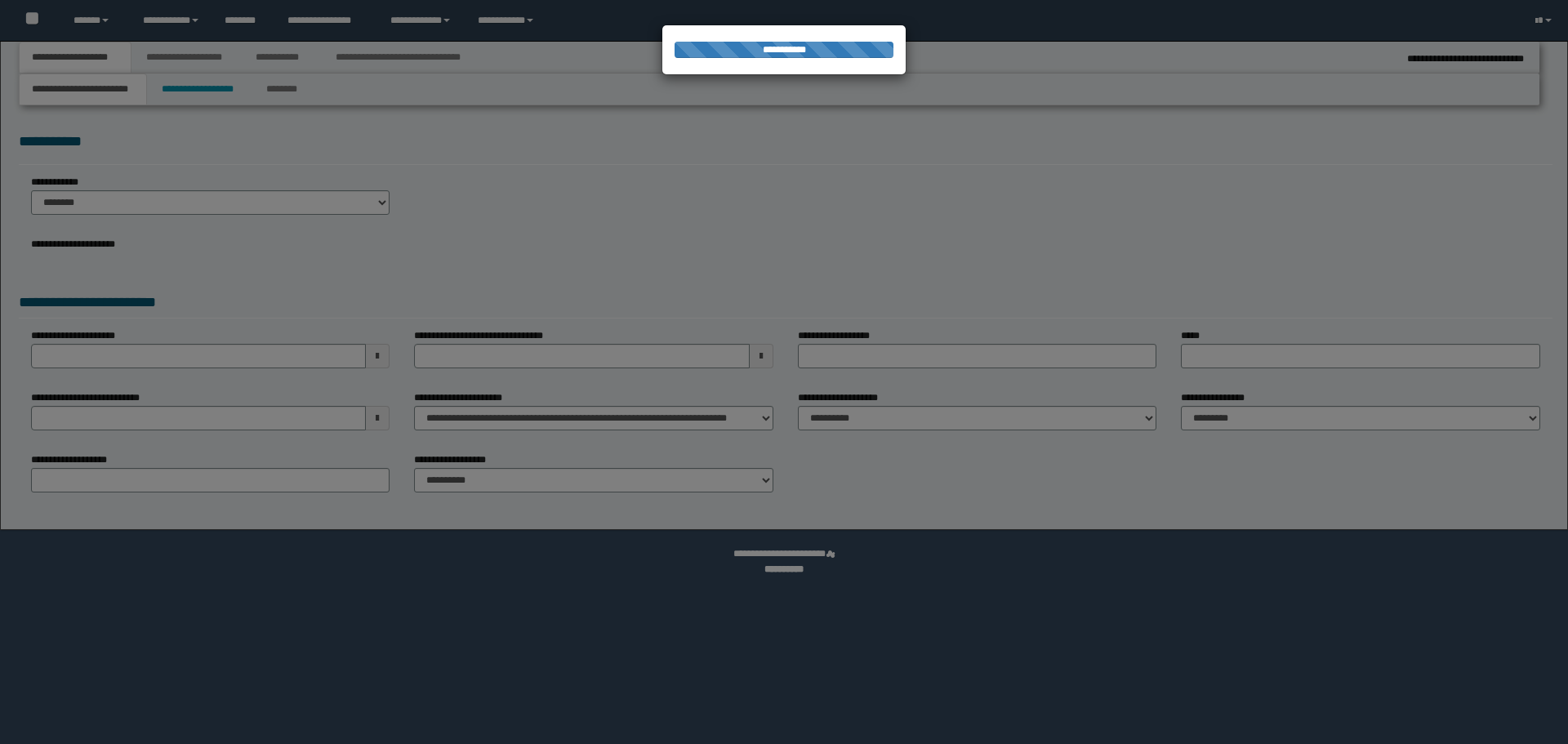 scroll, scrollTop: 0, scrollLeft: 0, axis: both 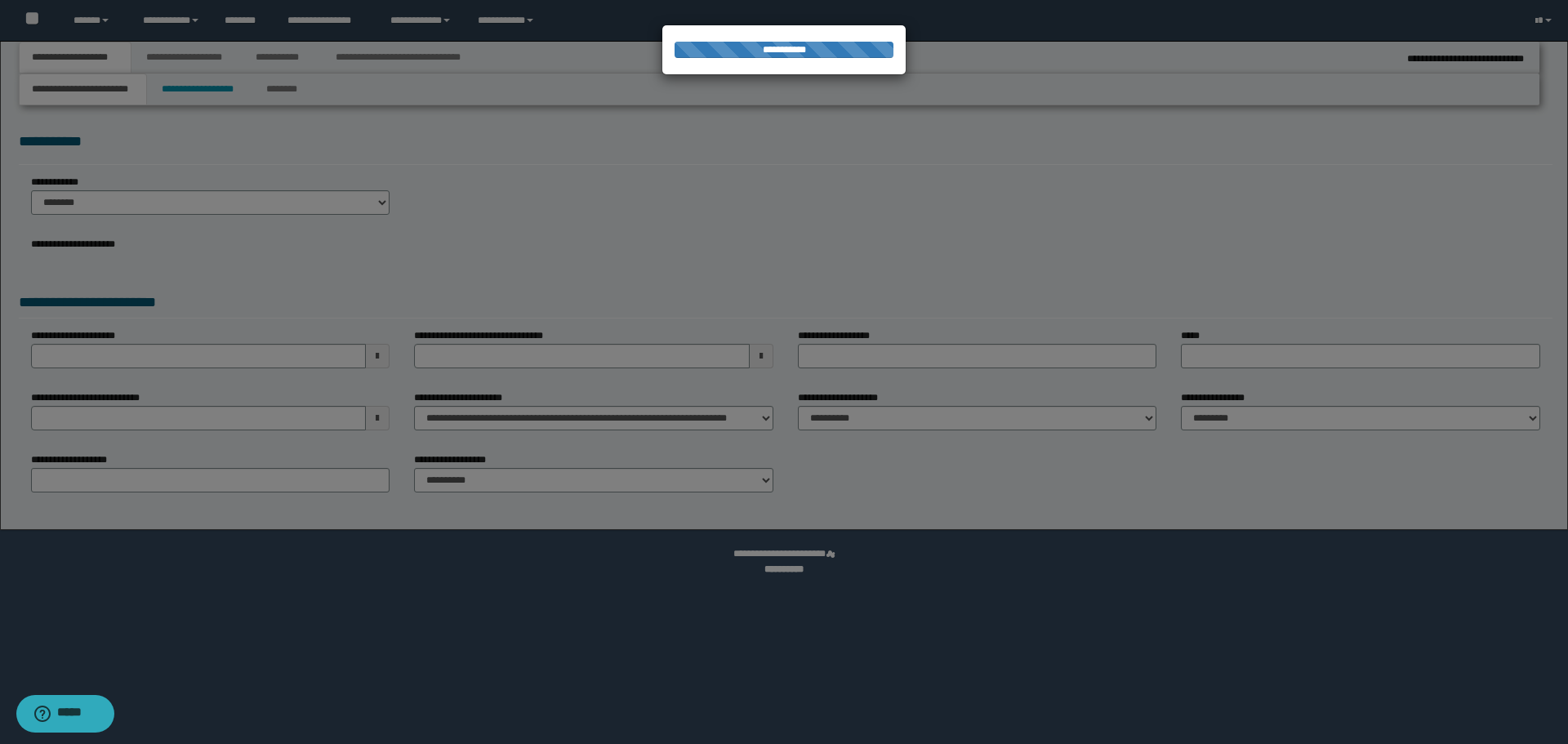 select on "**" 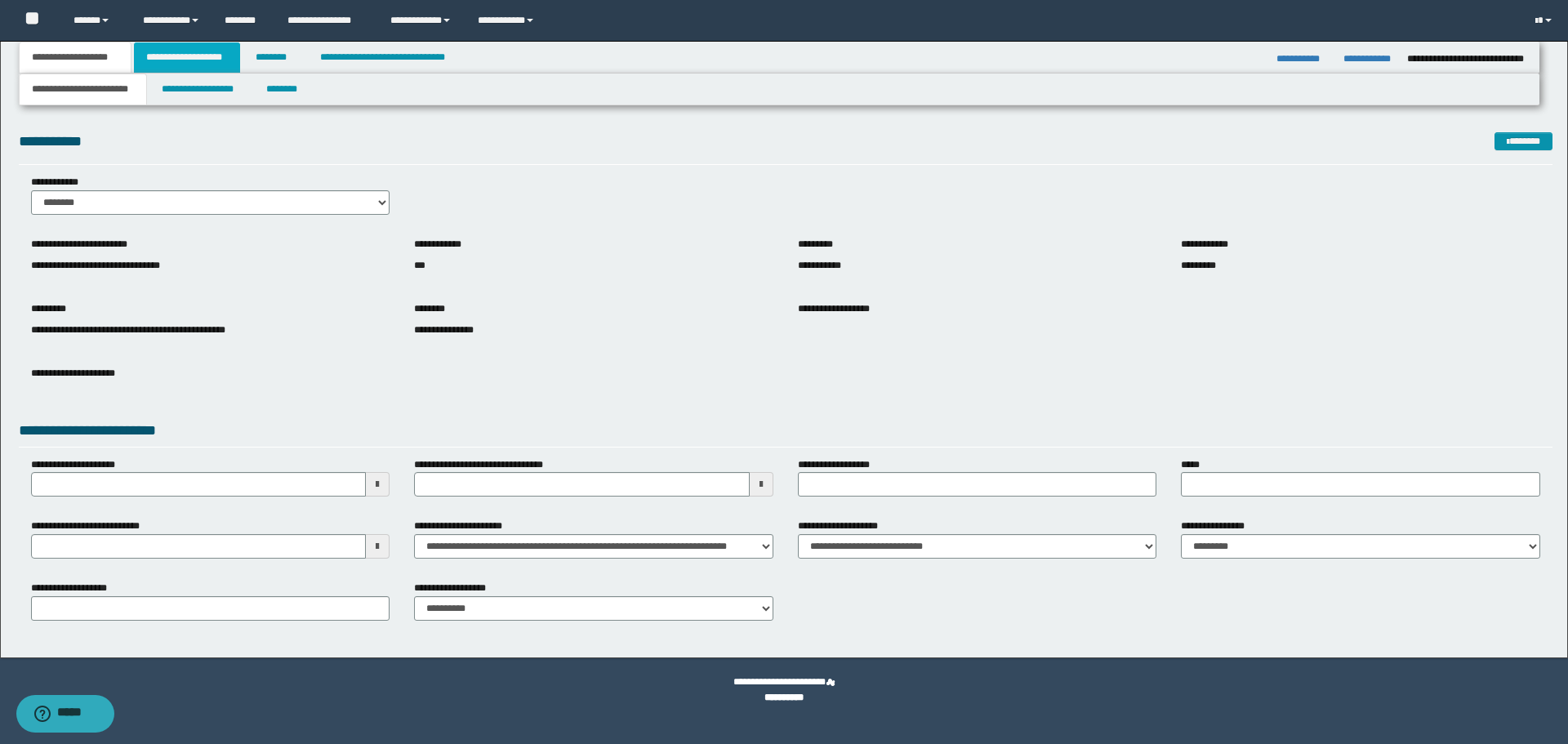 click on "**********" at bounding box center (187, 57) 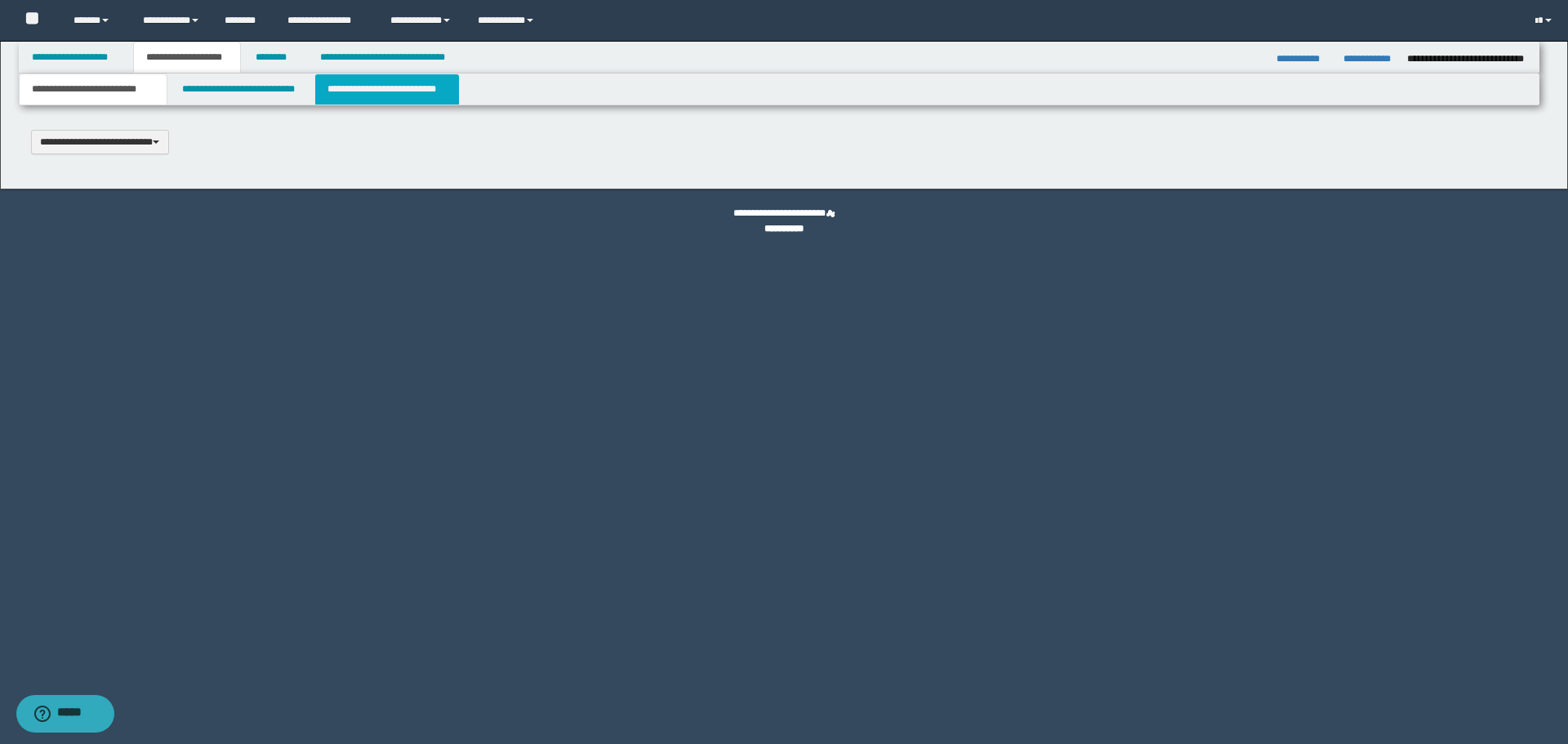 type 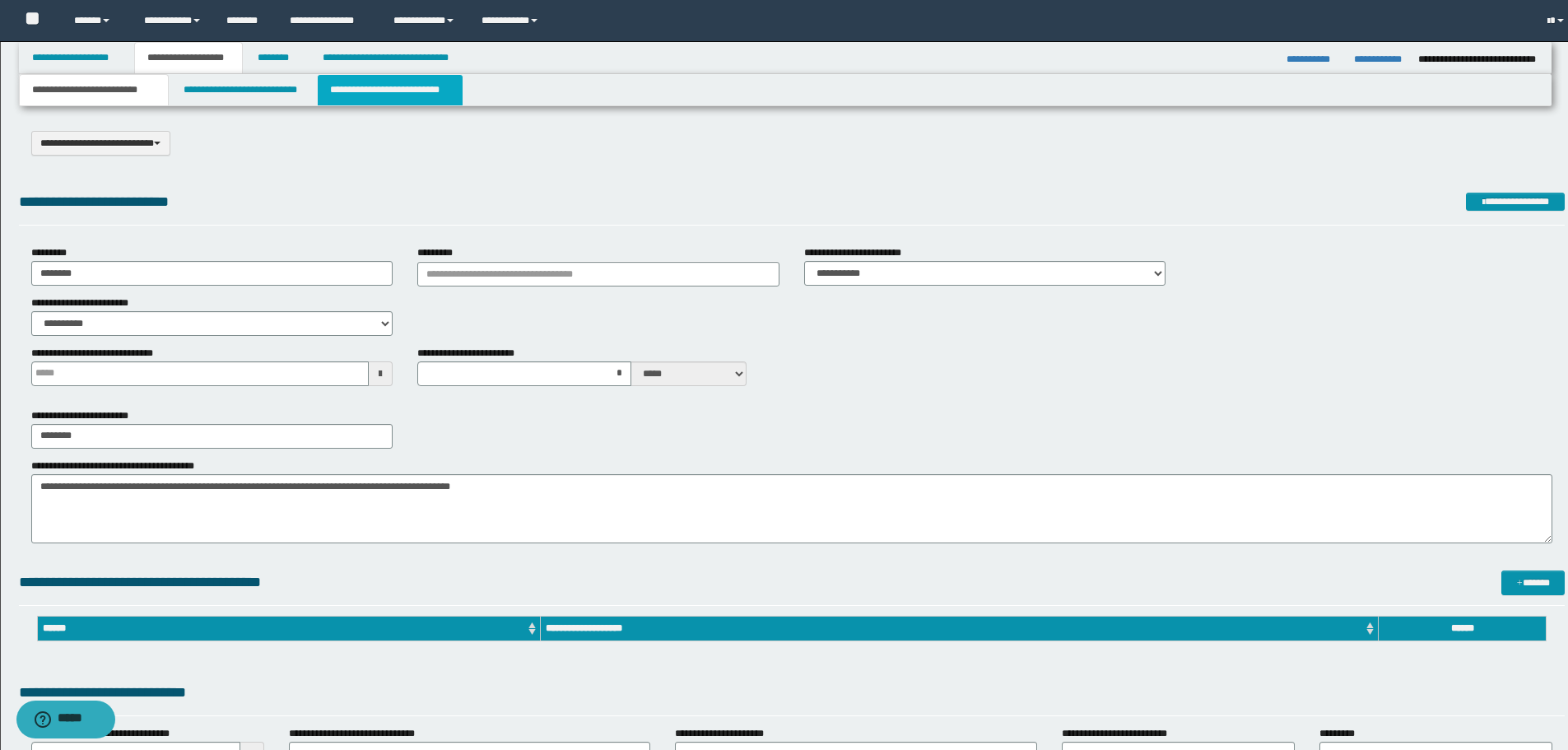 click on "**********" at bounding box center (390, 90) 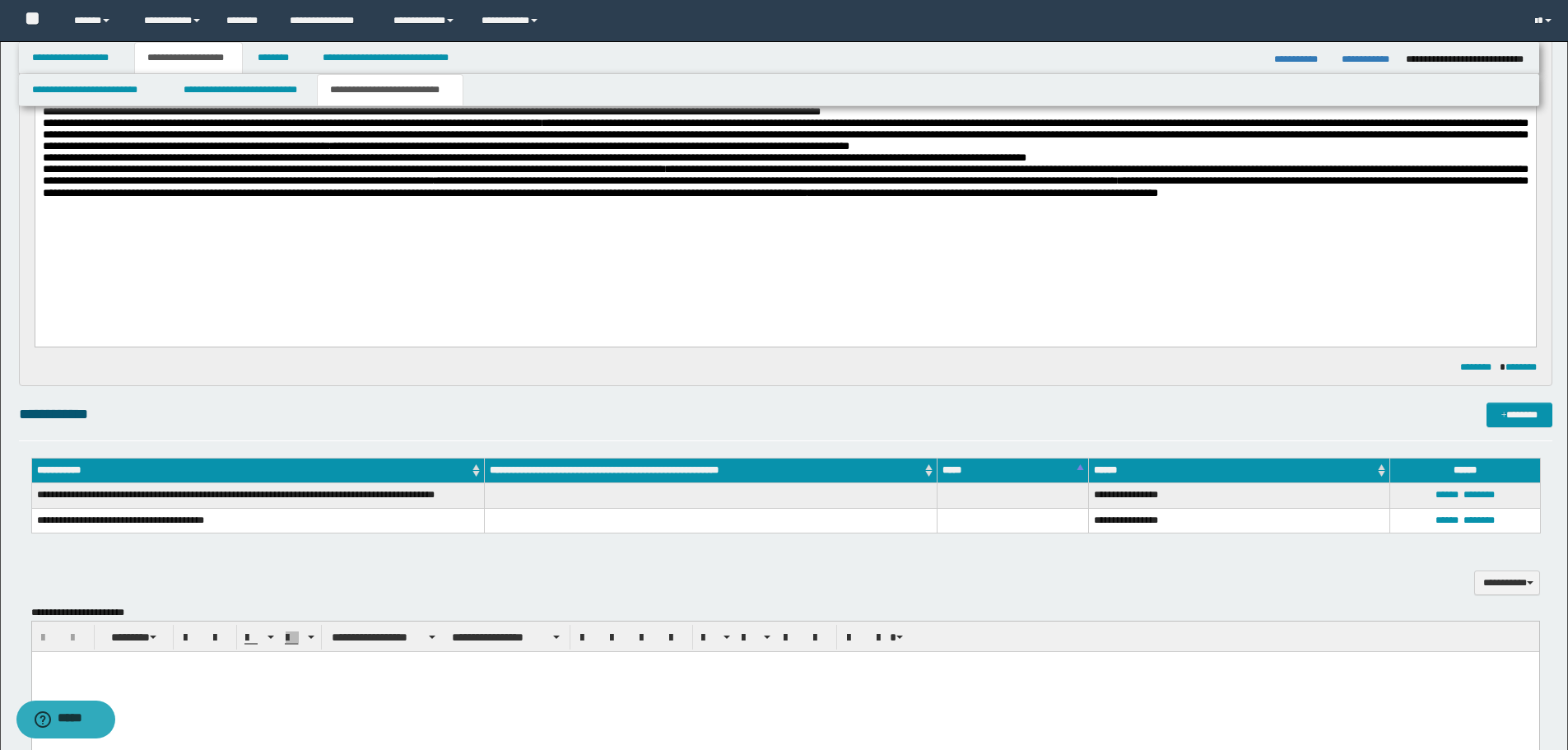 scroll, scrollTop: 247, scrollLeft: 0, axis: vertical 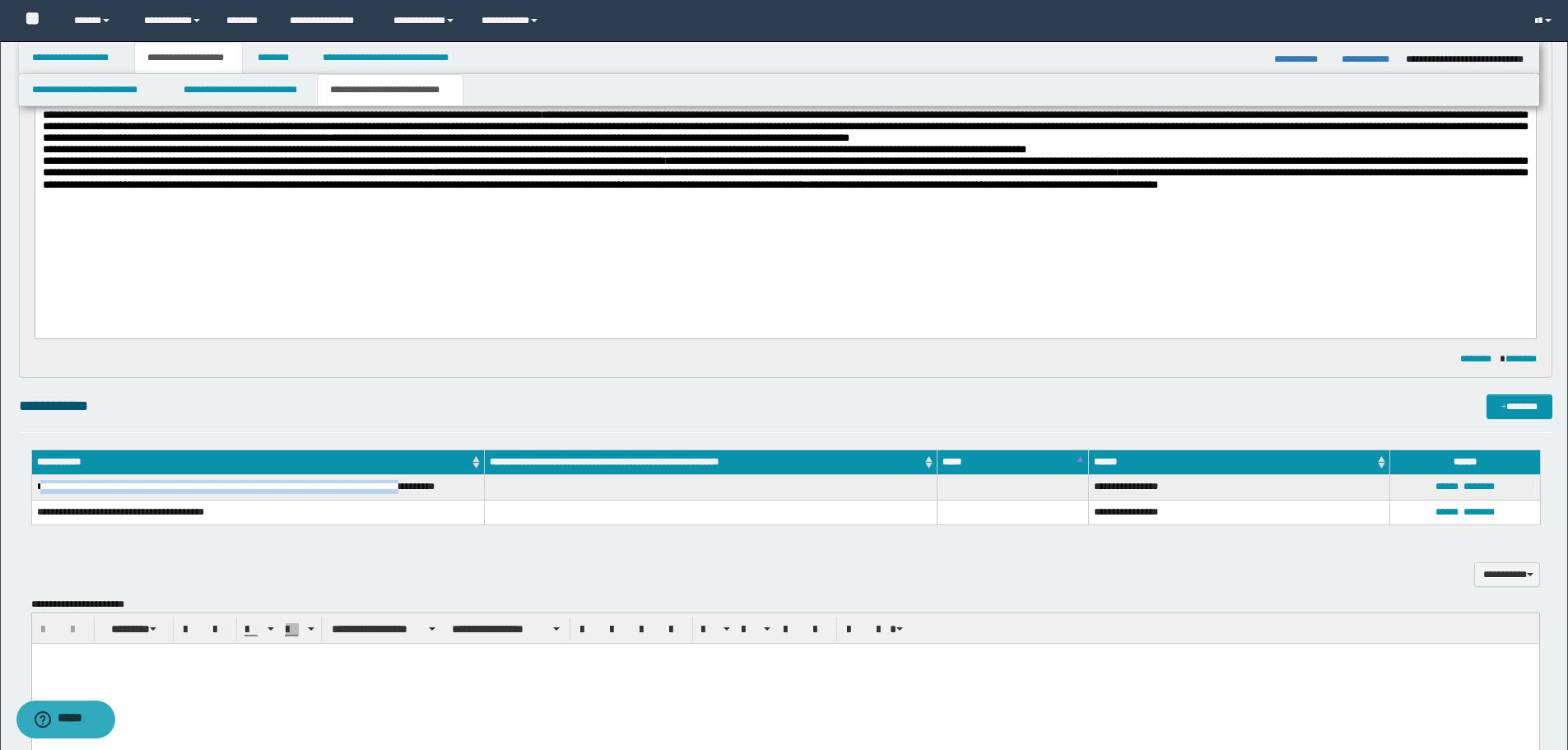 drag, startPoint x: 41, startPoint y: 499, endPoint x: 427, endPoint y: 493, distance: 386.04663 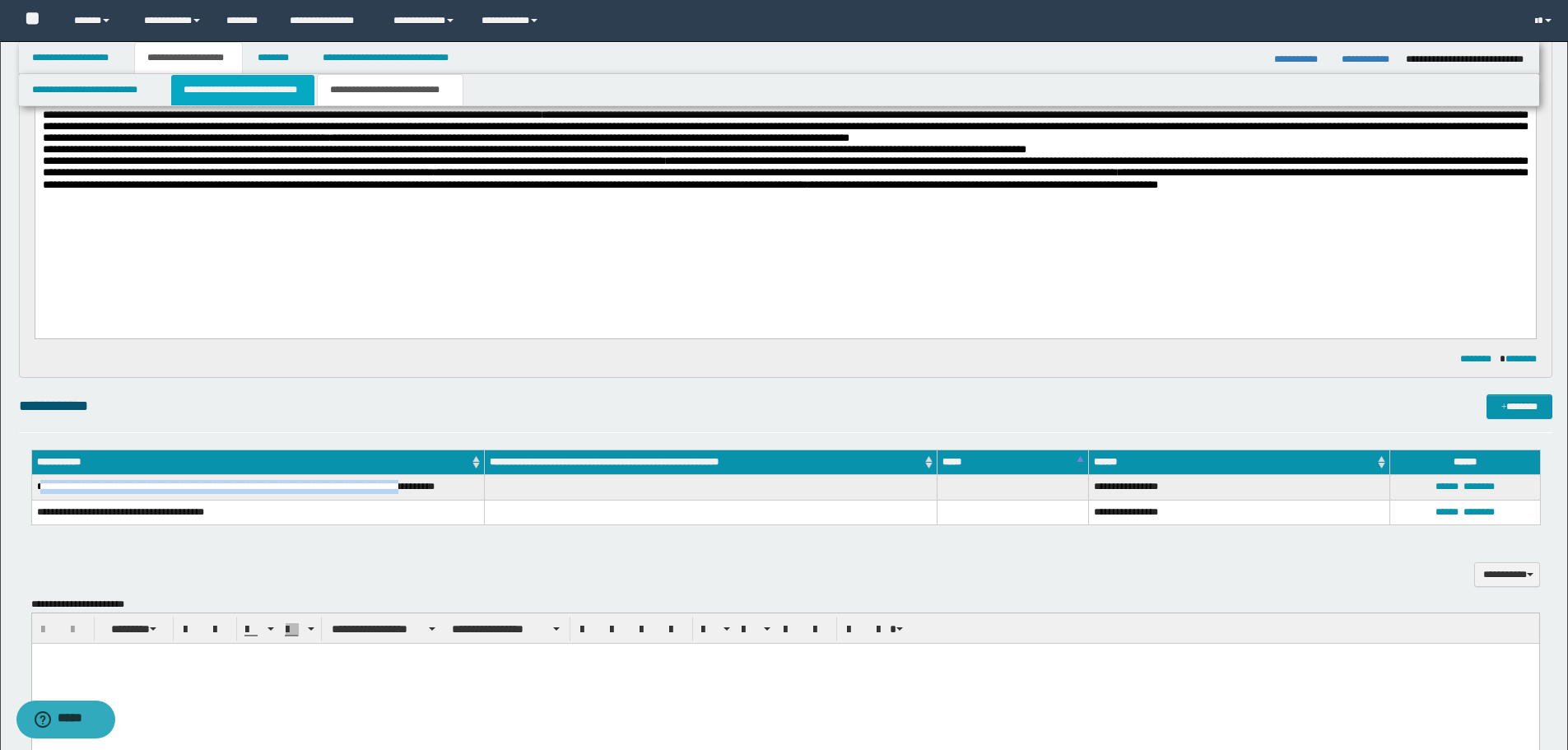 click on "**********" at bounding box center (243, 90) 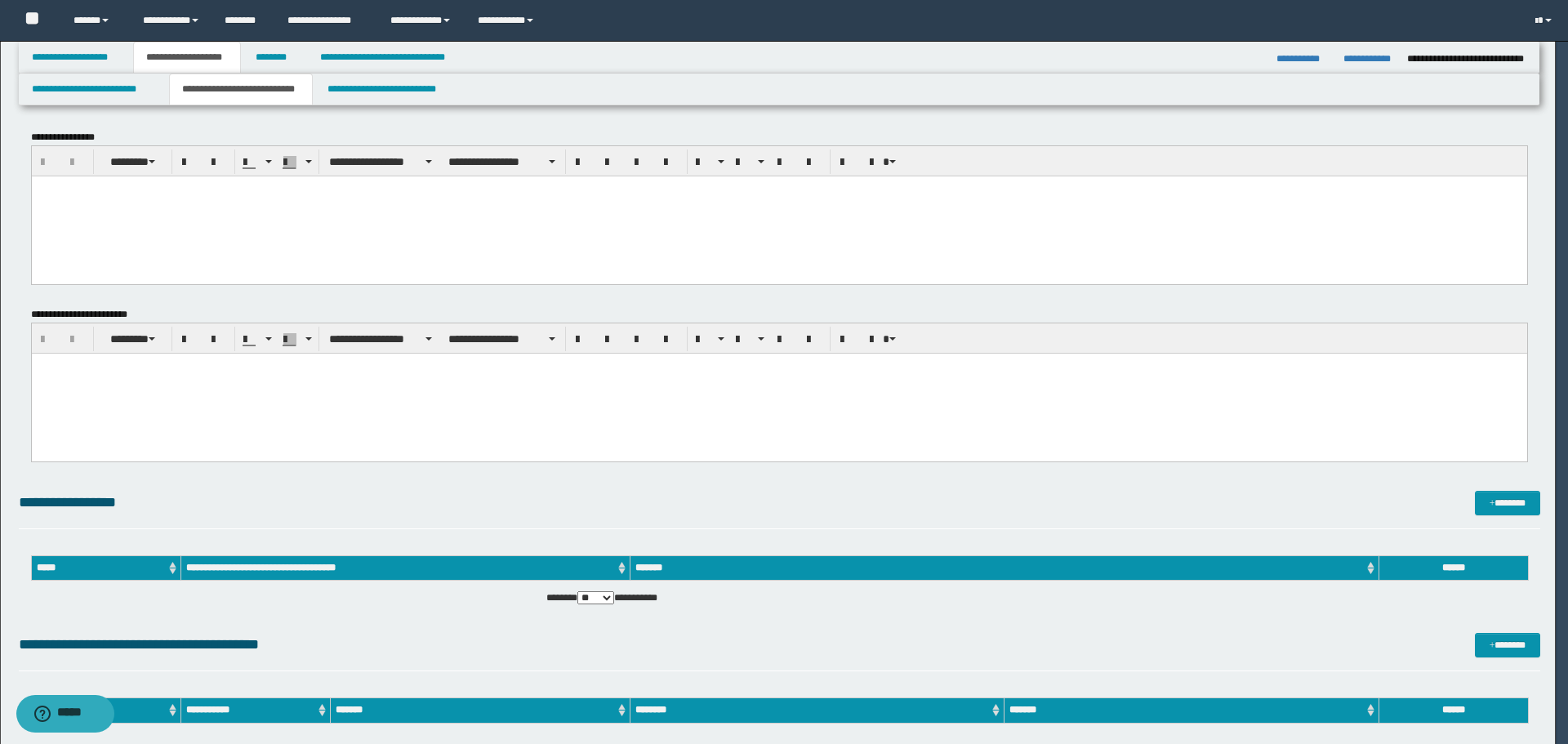 scroll, scrollTop: 0, scrollLeft: 0, axis: both 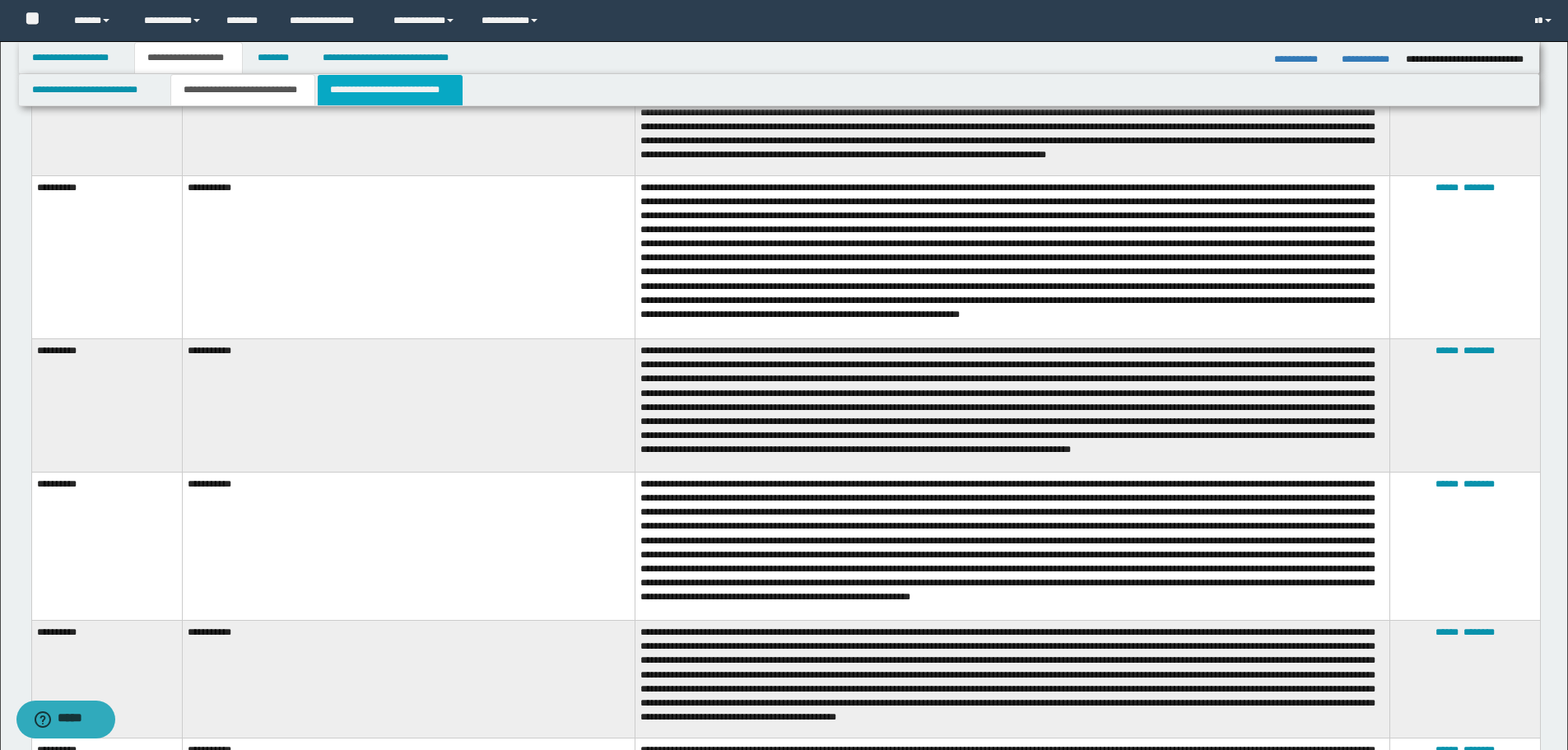 click on "**********" at bounding box center (390, 90) 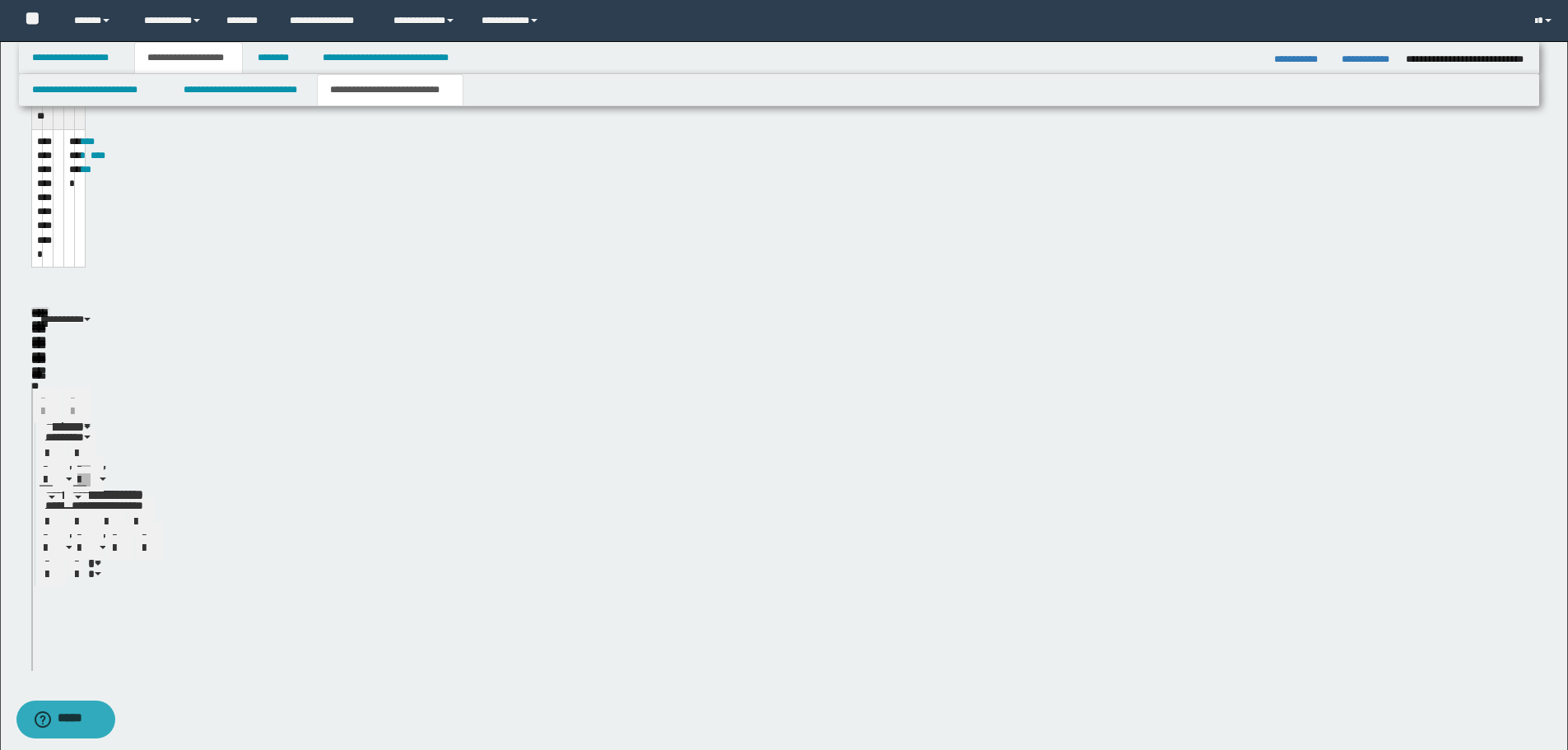 scroll, scrollTop: 352, scrollLeft: 0, axis: vertical 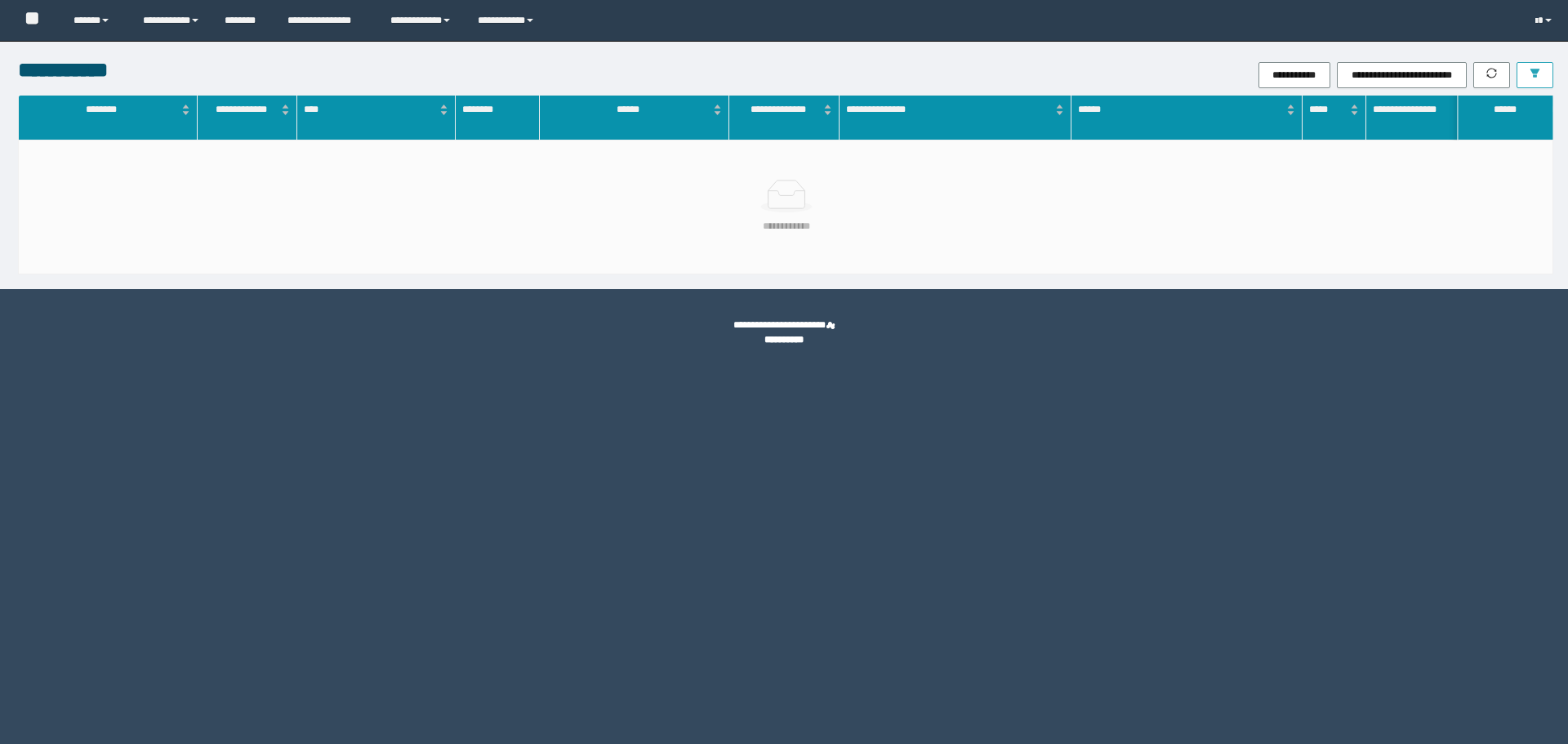 click at bounding box center [1535, 75] 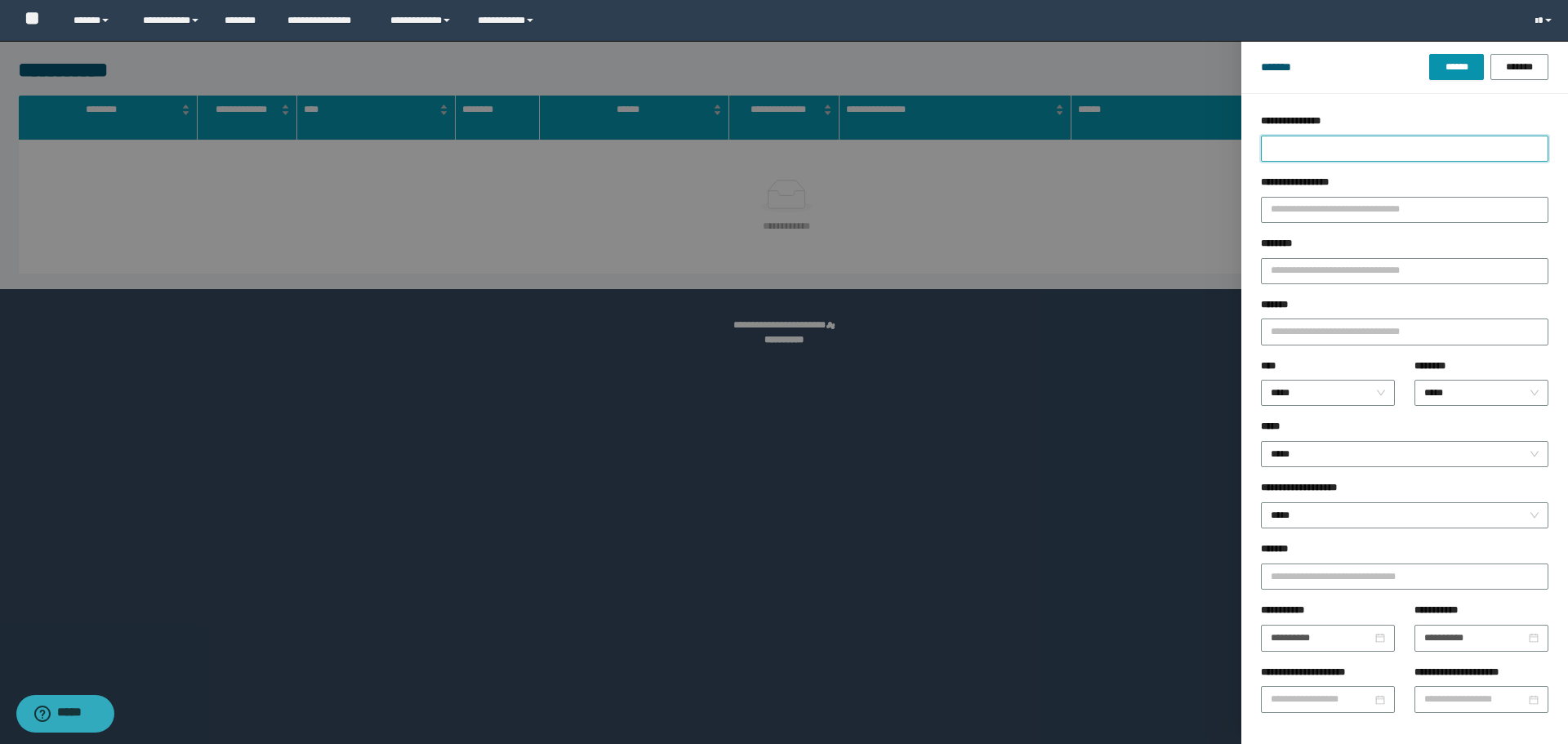 click on "**********" at bounding box center (1405, 149) 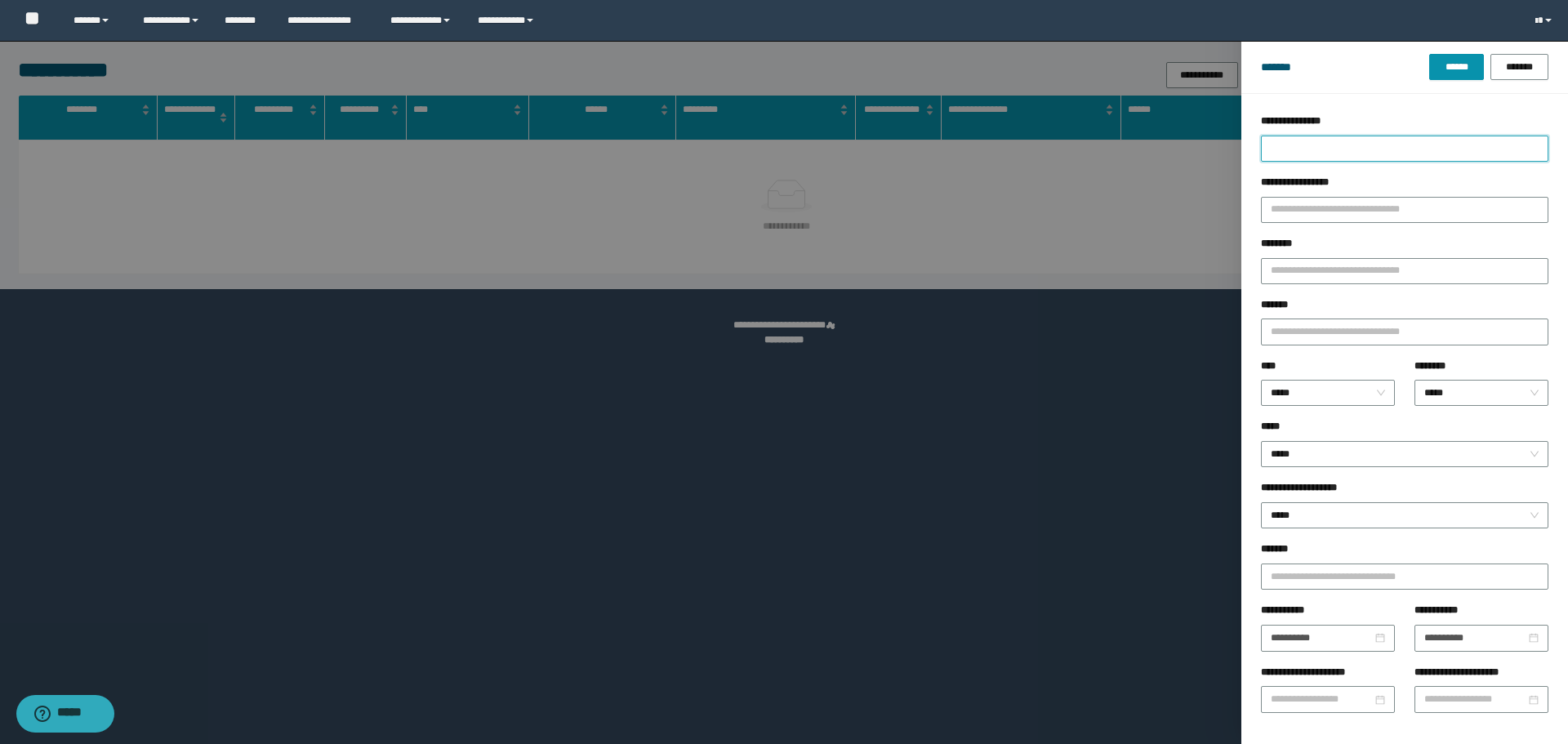 type on "*" 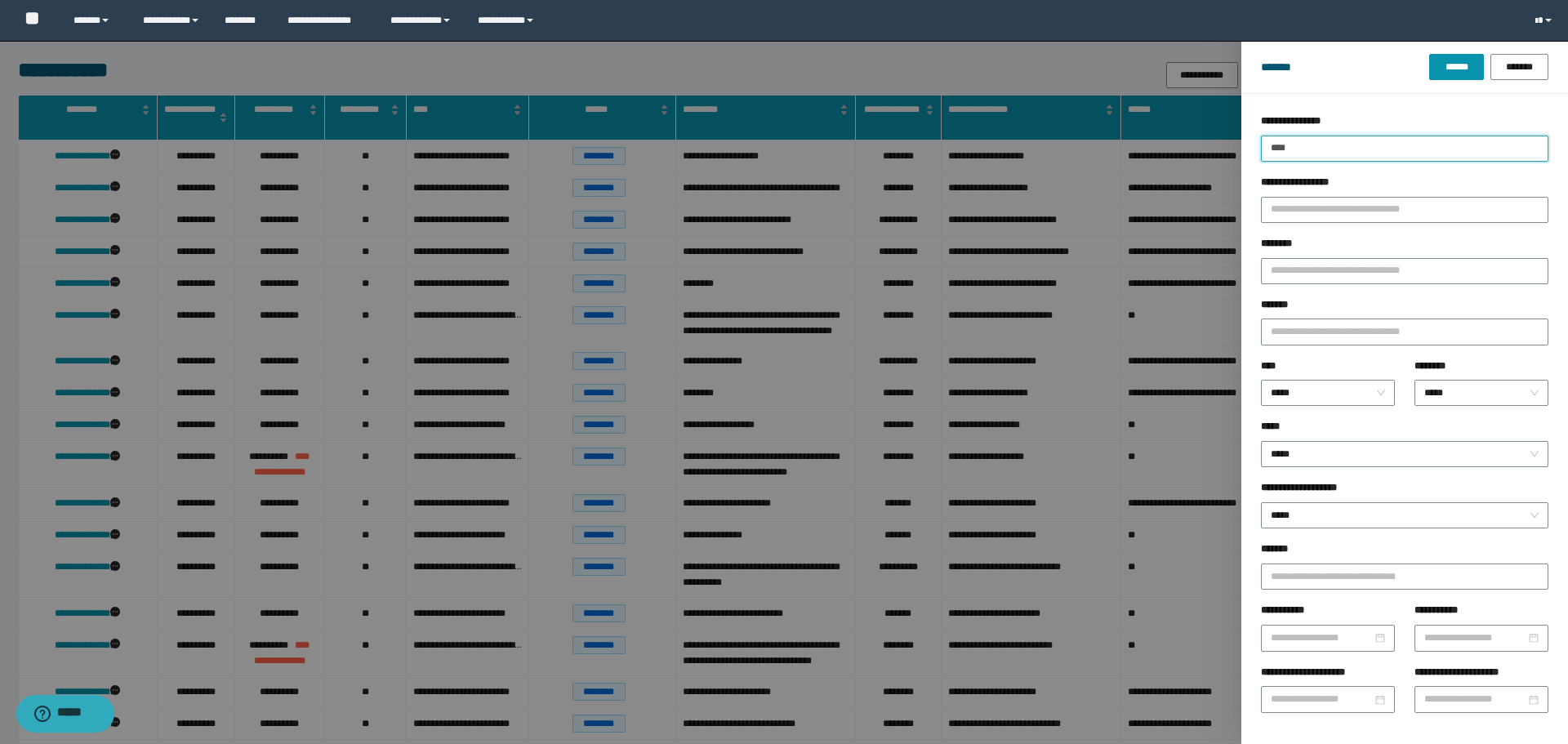 click on "******" at bounding box center [1456, 67] 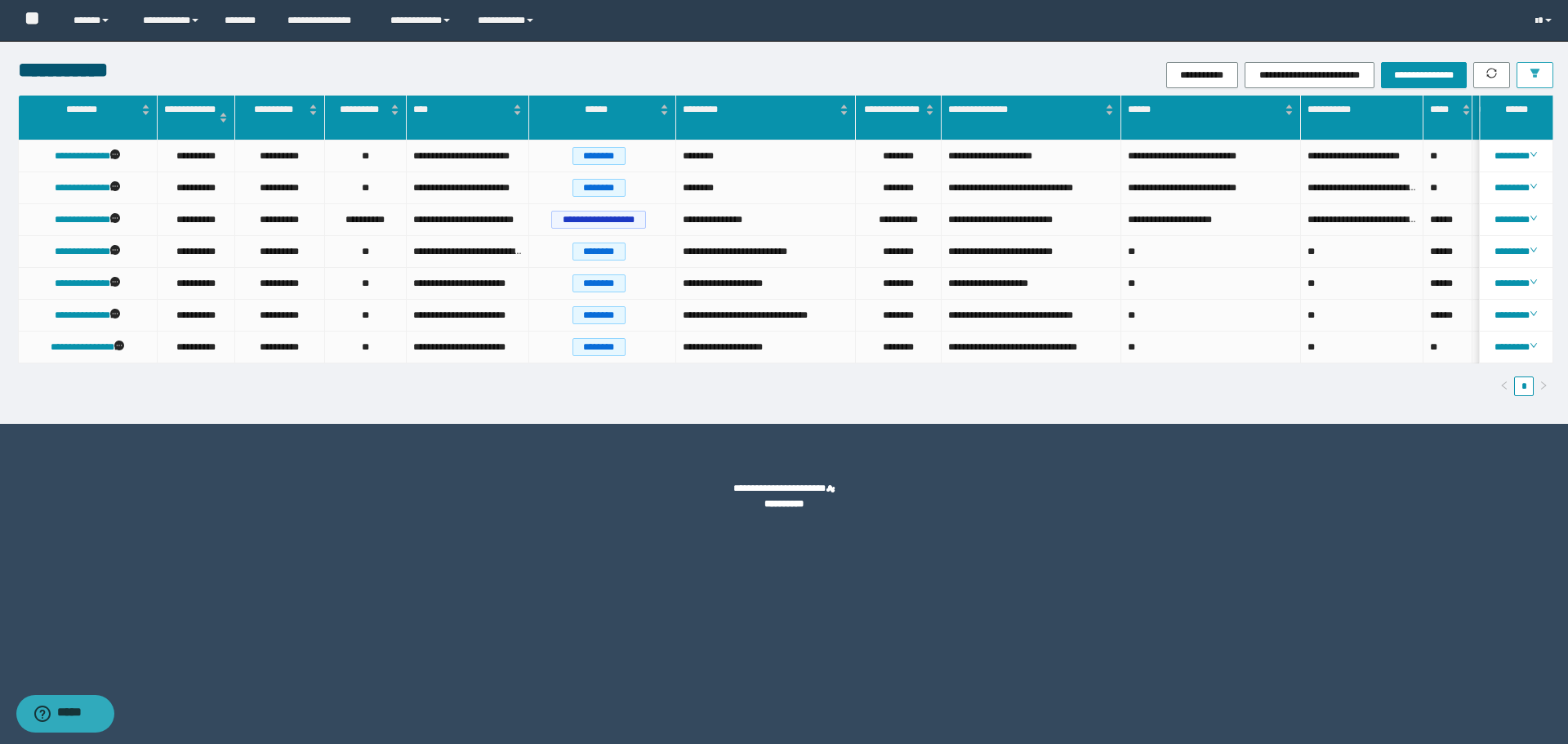 click at bounding box center [1535, 75] 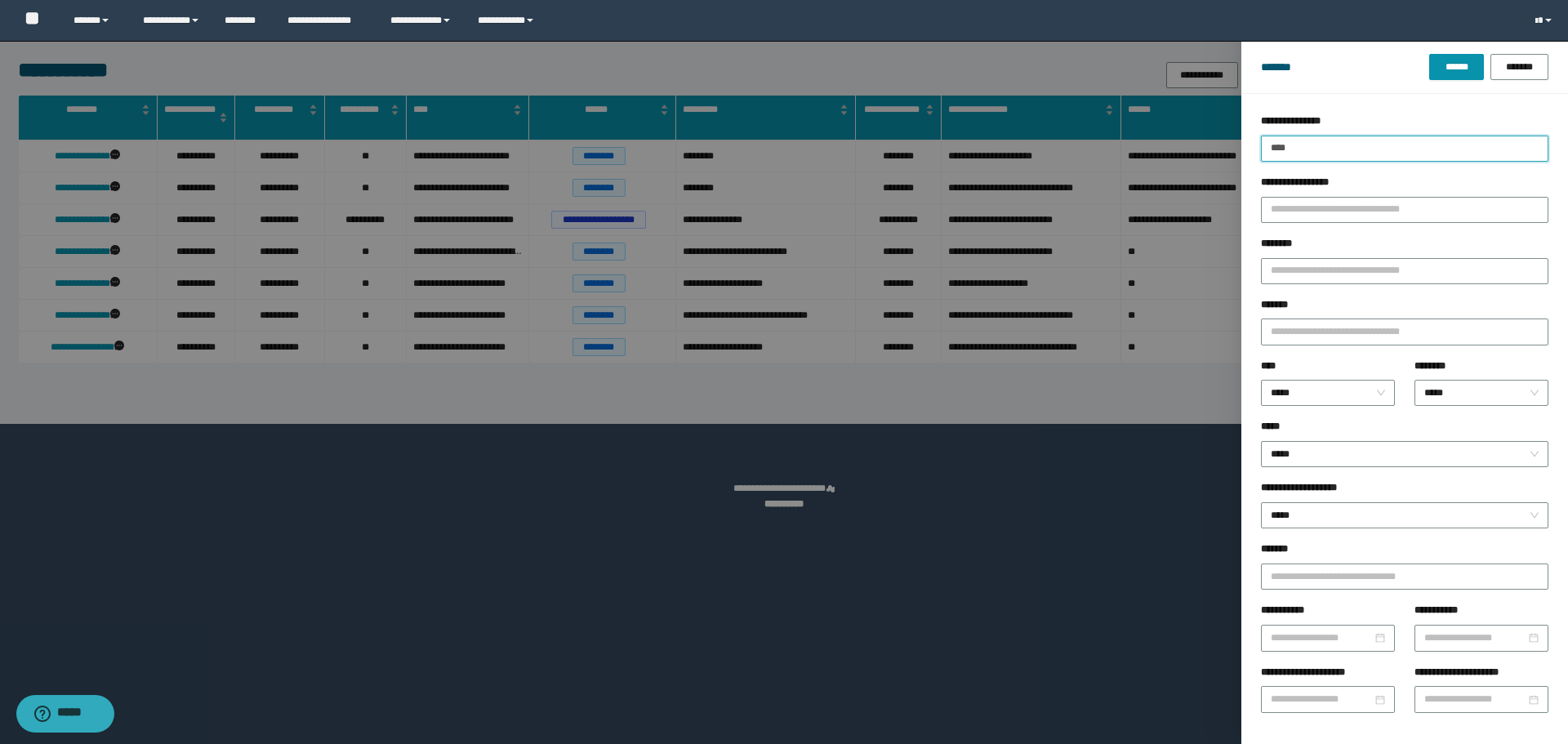 drag, startPoint x: 1351, startPoint y: 139, endPoint x: 974, endPoint y: 136, distance: 377.01194 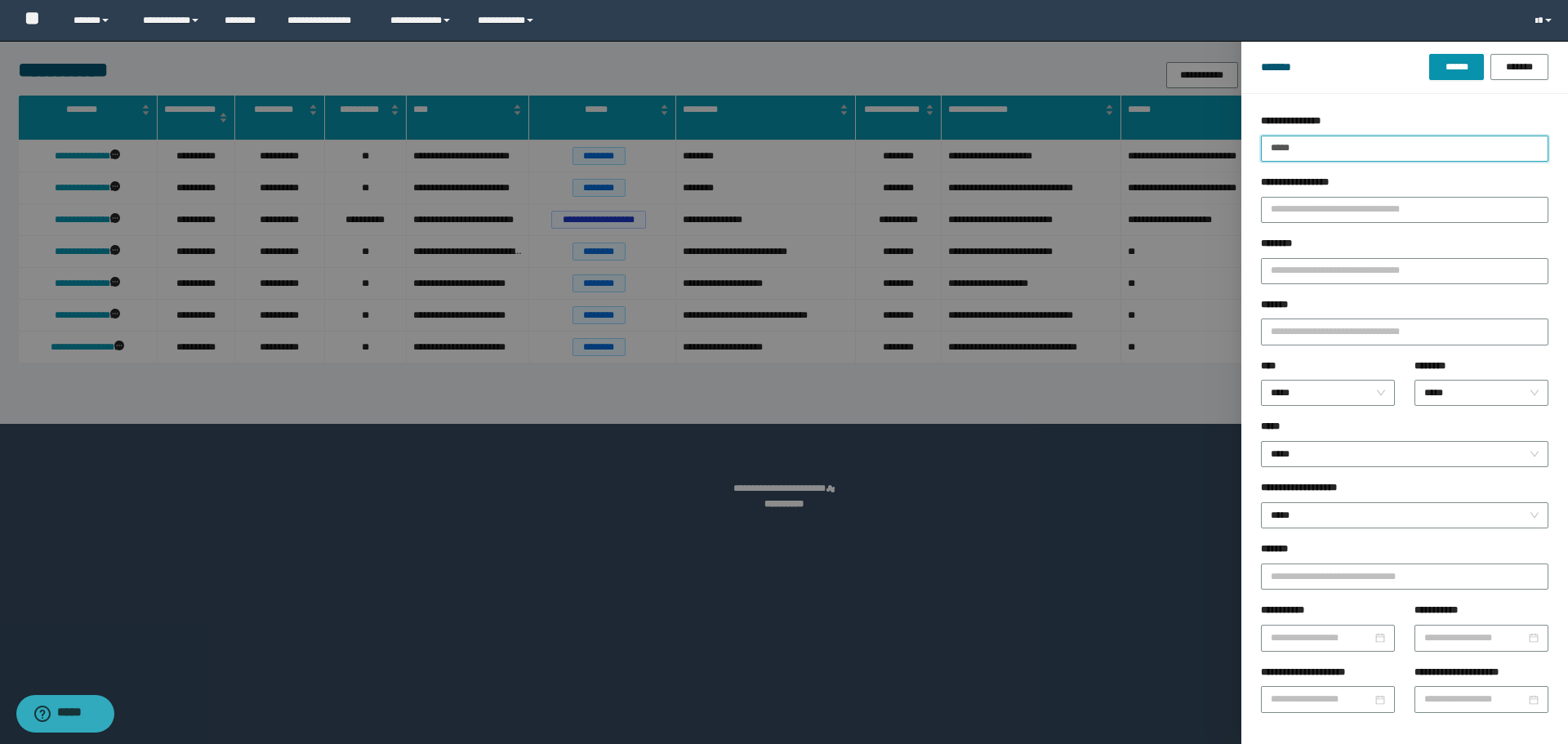 type on "*****" 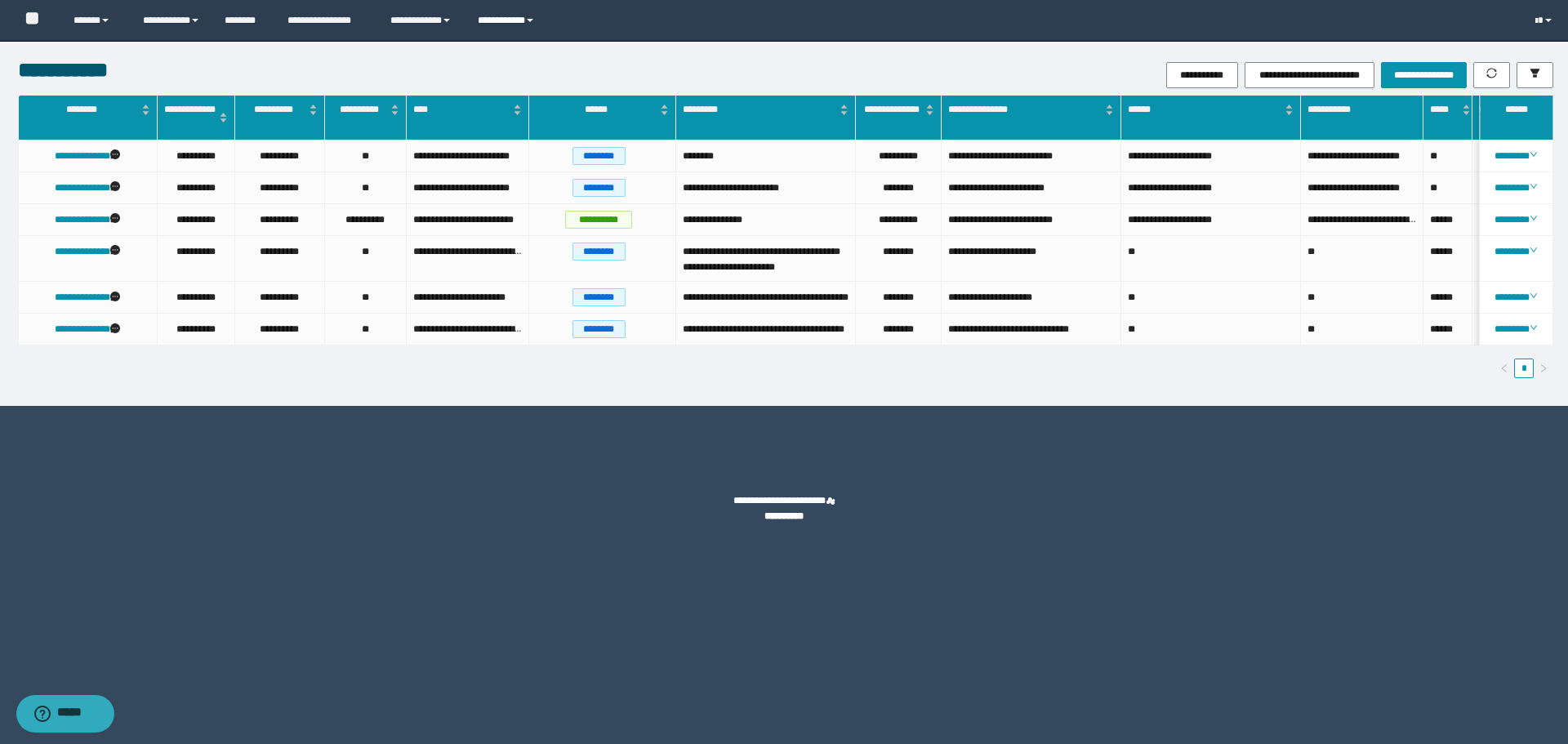 click on "**********" at bounding box center [508, 20] 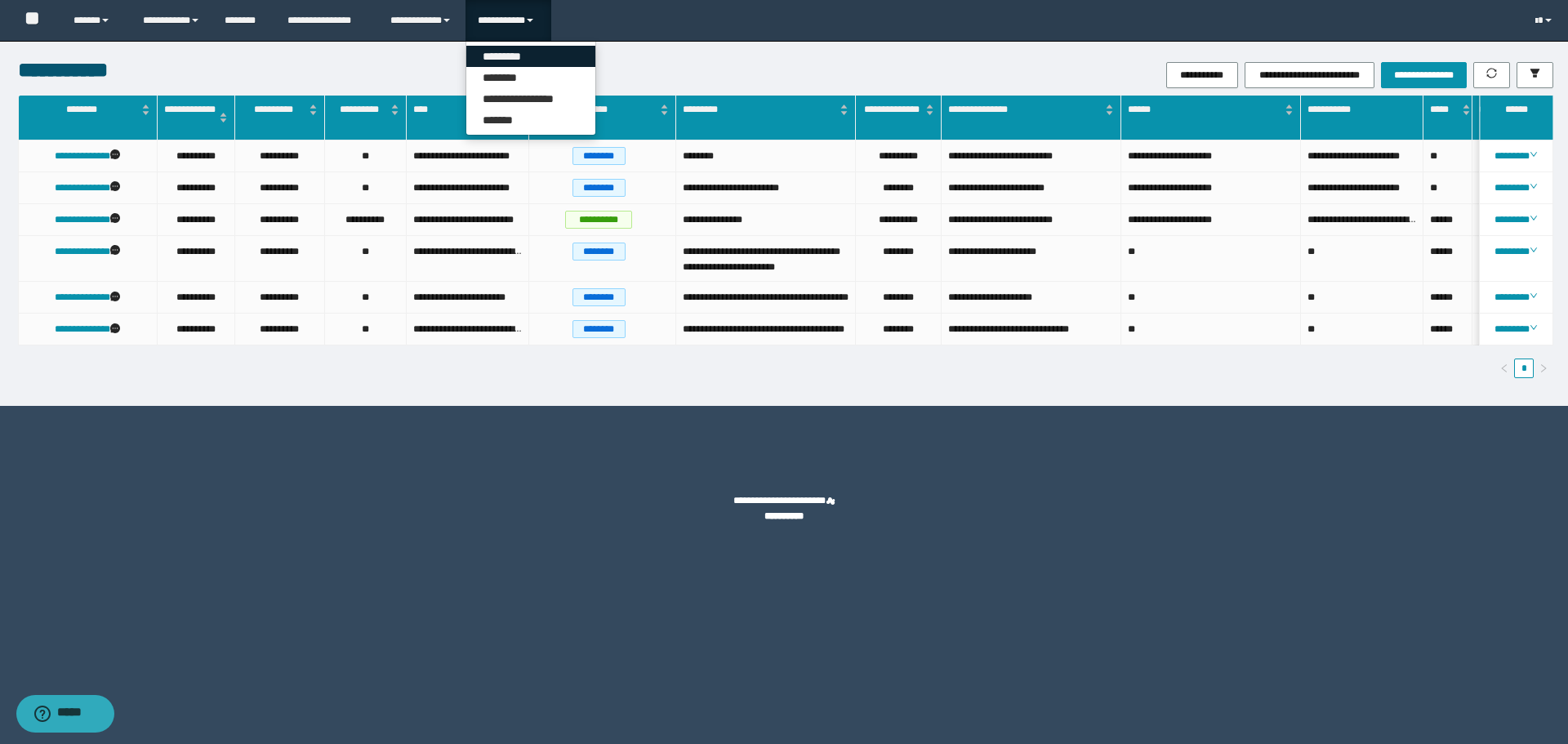 click on "*********" at bounding box center (531, 56) 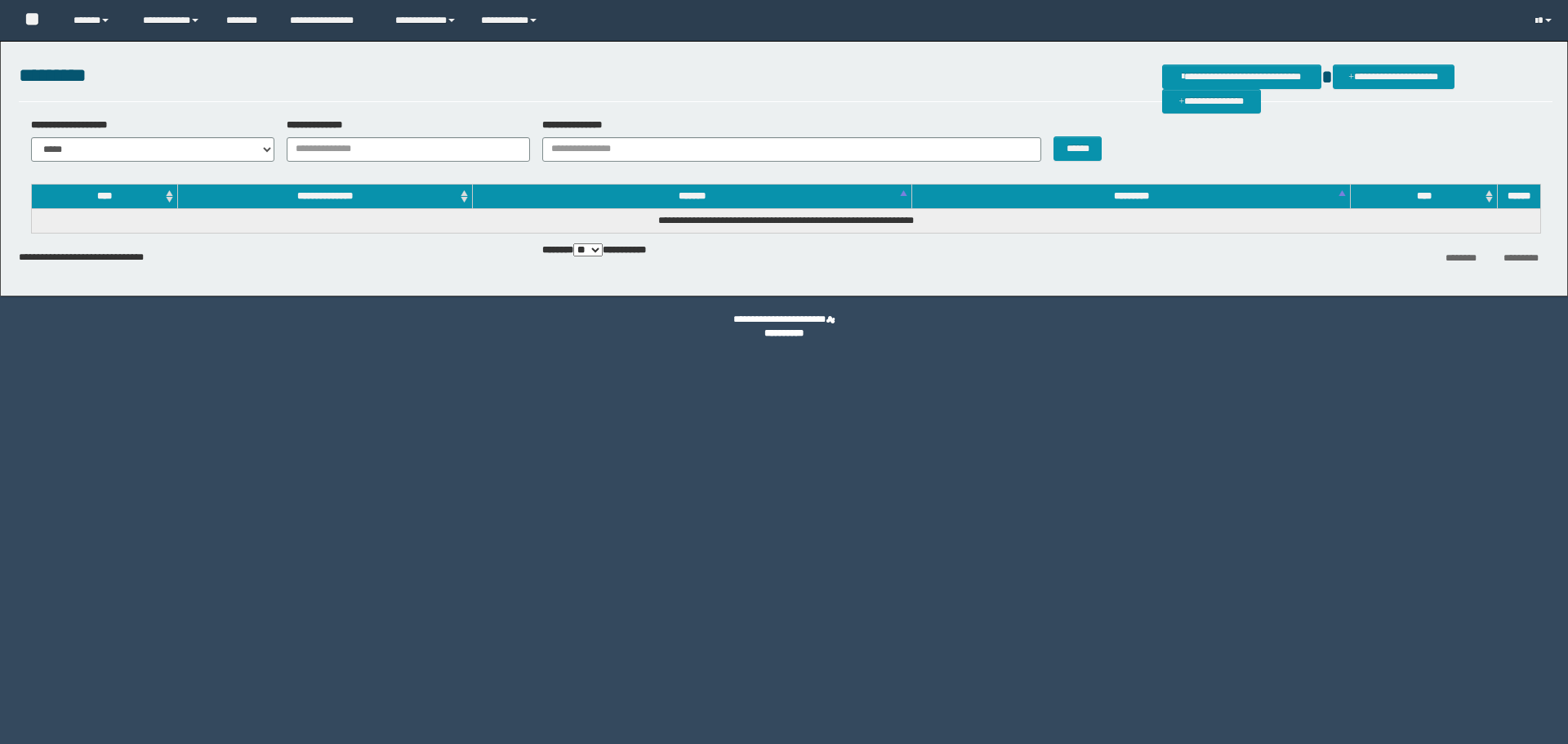 scroll, scrollTop: 0, scrollLeft: 0, axis: both 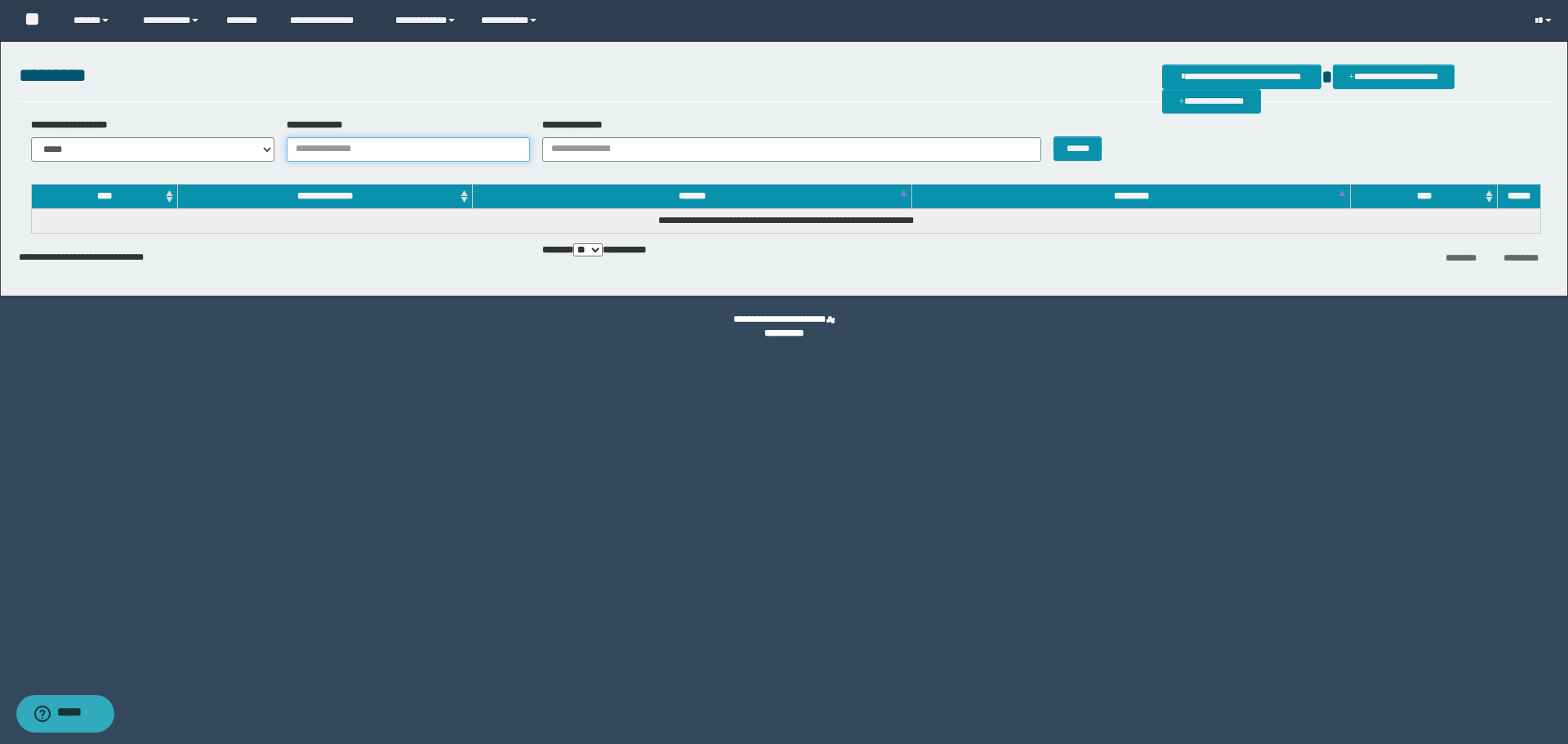 click on "**********" at bounding box center (408, 149) 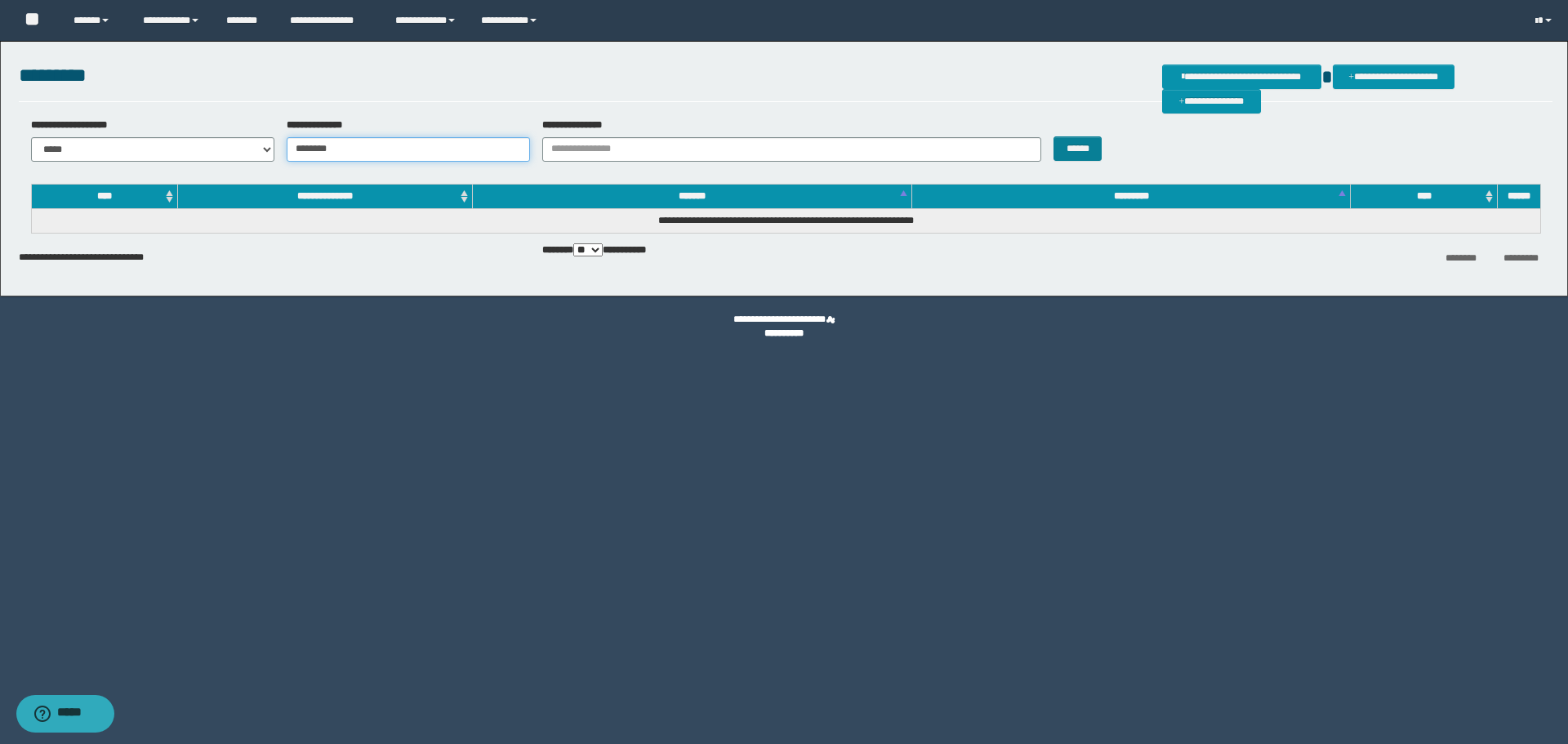 type on "********" 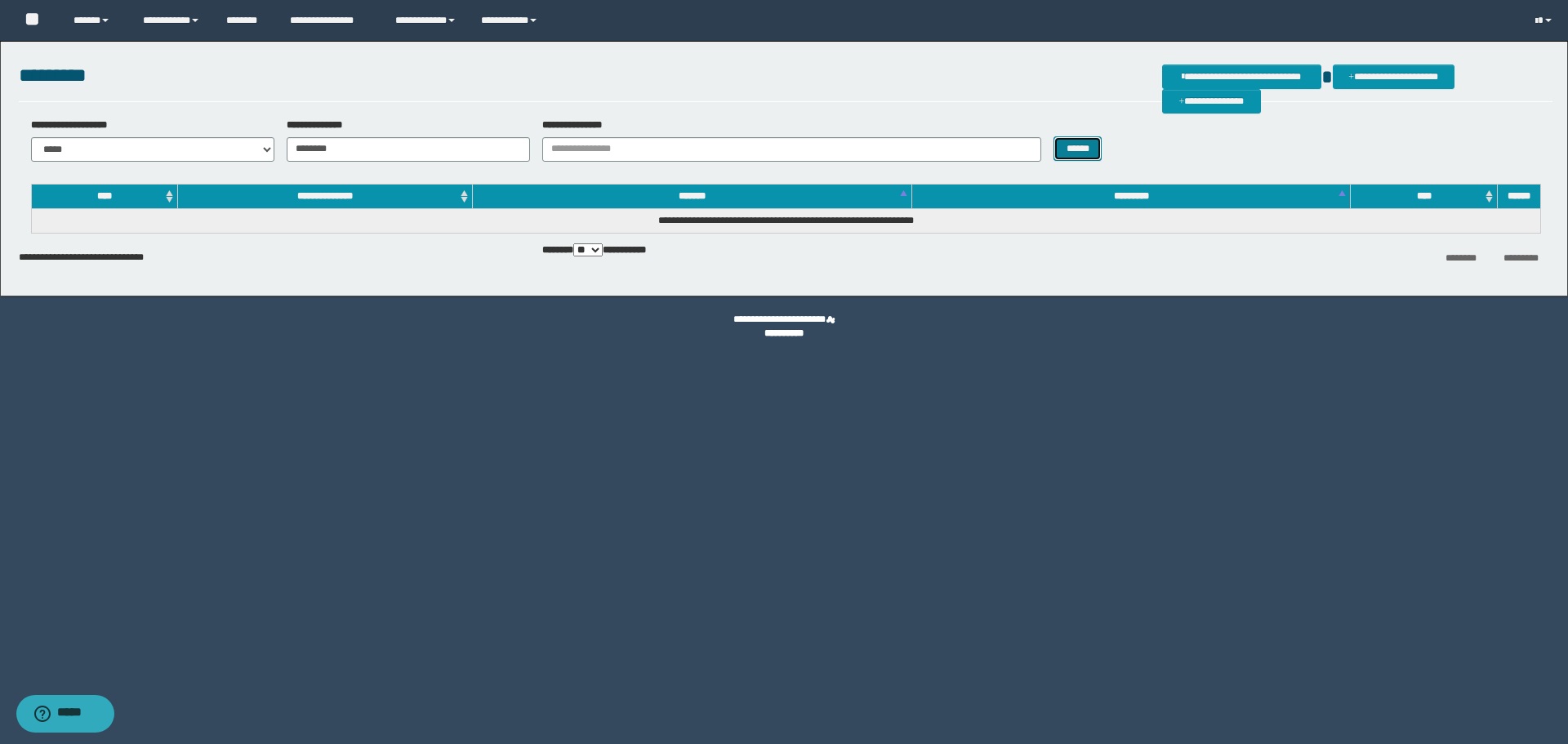 click on "******" at bounding box center (1077, 149) 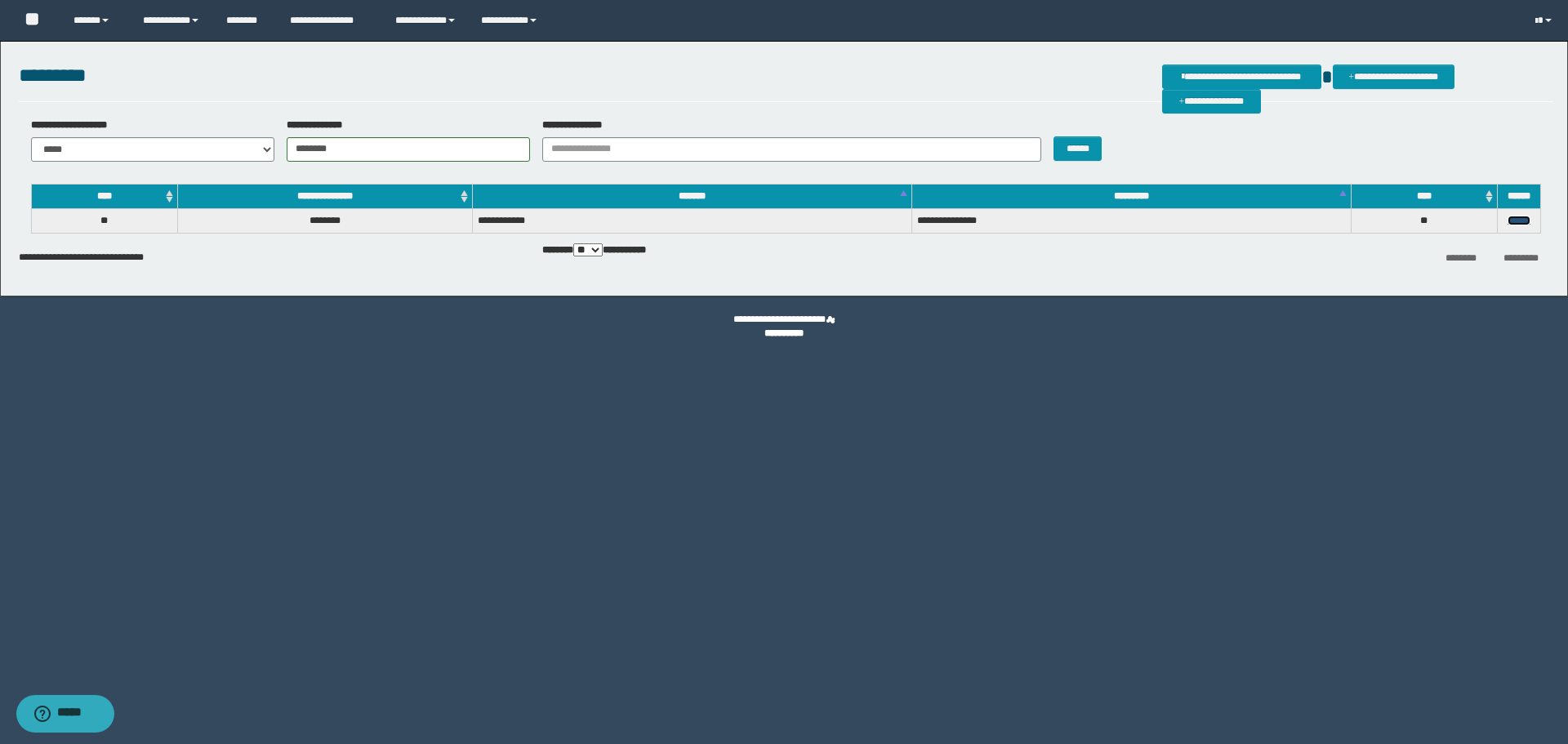 click on "******" at bounding box center (1519, 221) 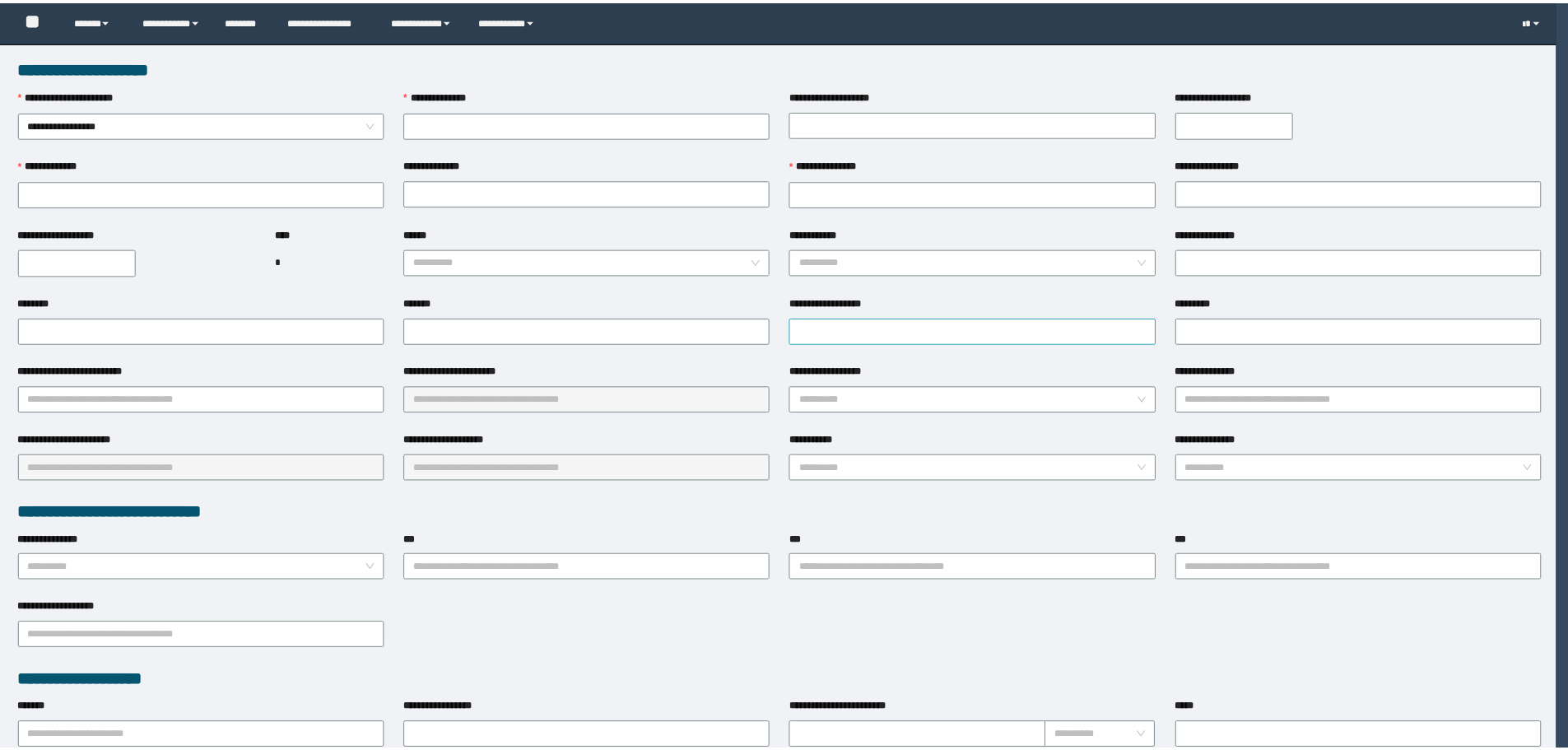 scroll, scrollTop: 0, scrollLeft: 0, axis: both 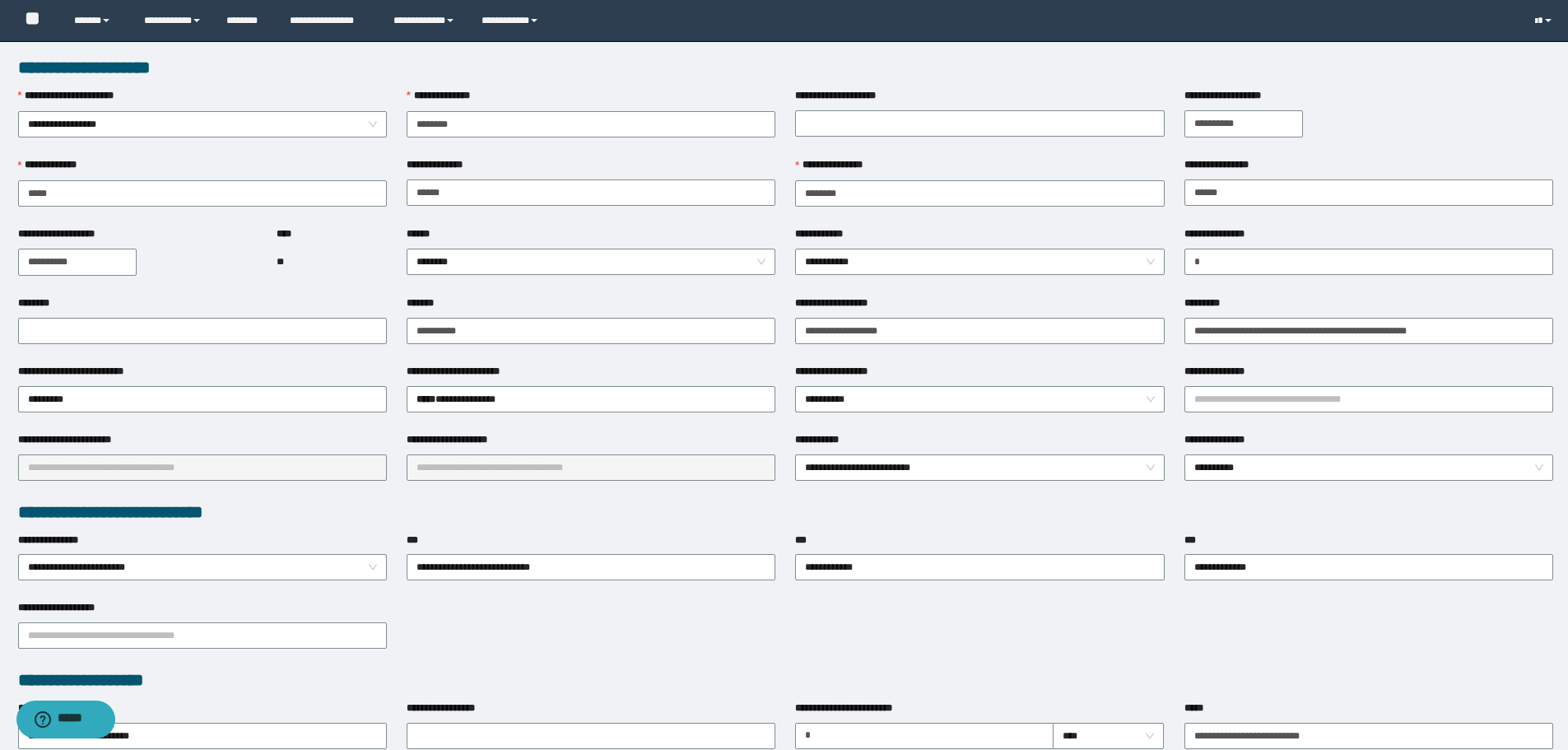 click on "**********" at bounding box center (979, 237) 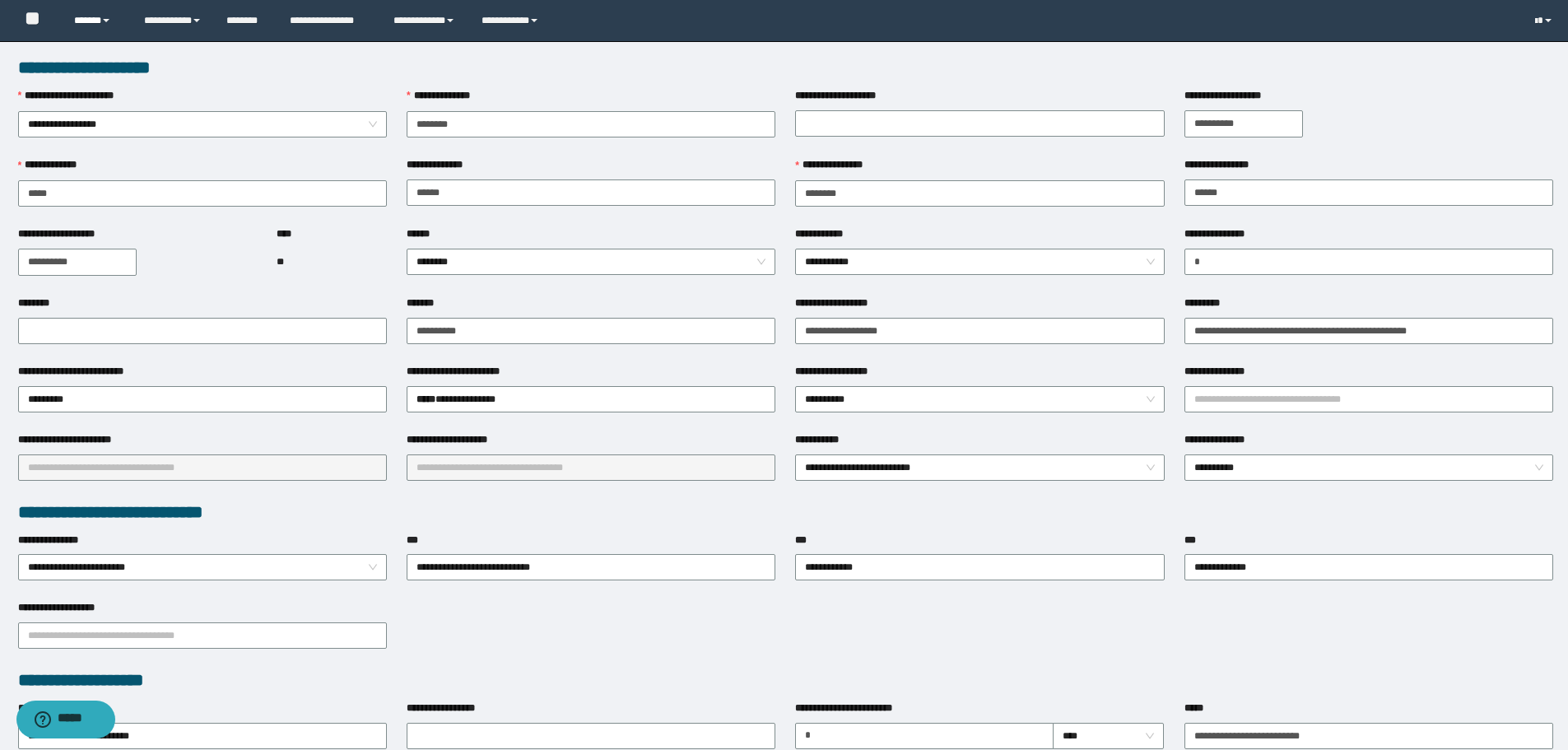 click on "******" at bounding box center [96, 21] 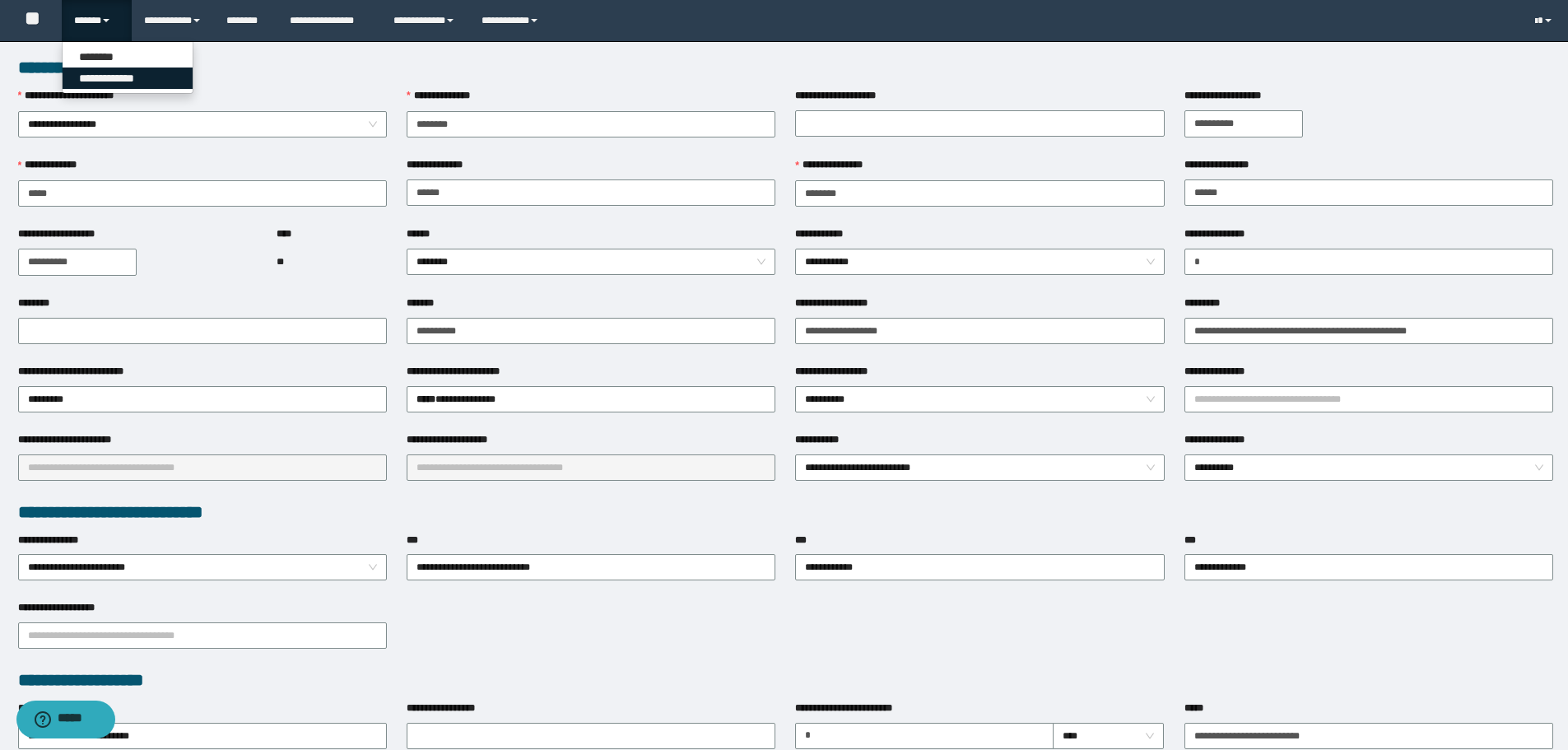 click on "**********" at bounding box center [128, 78] 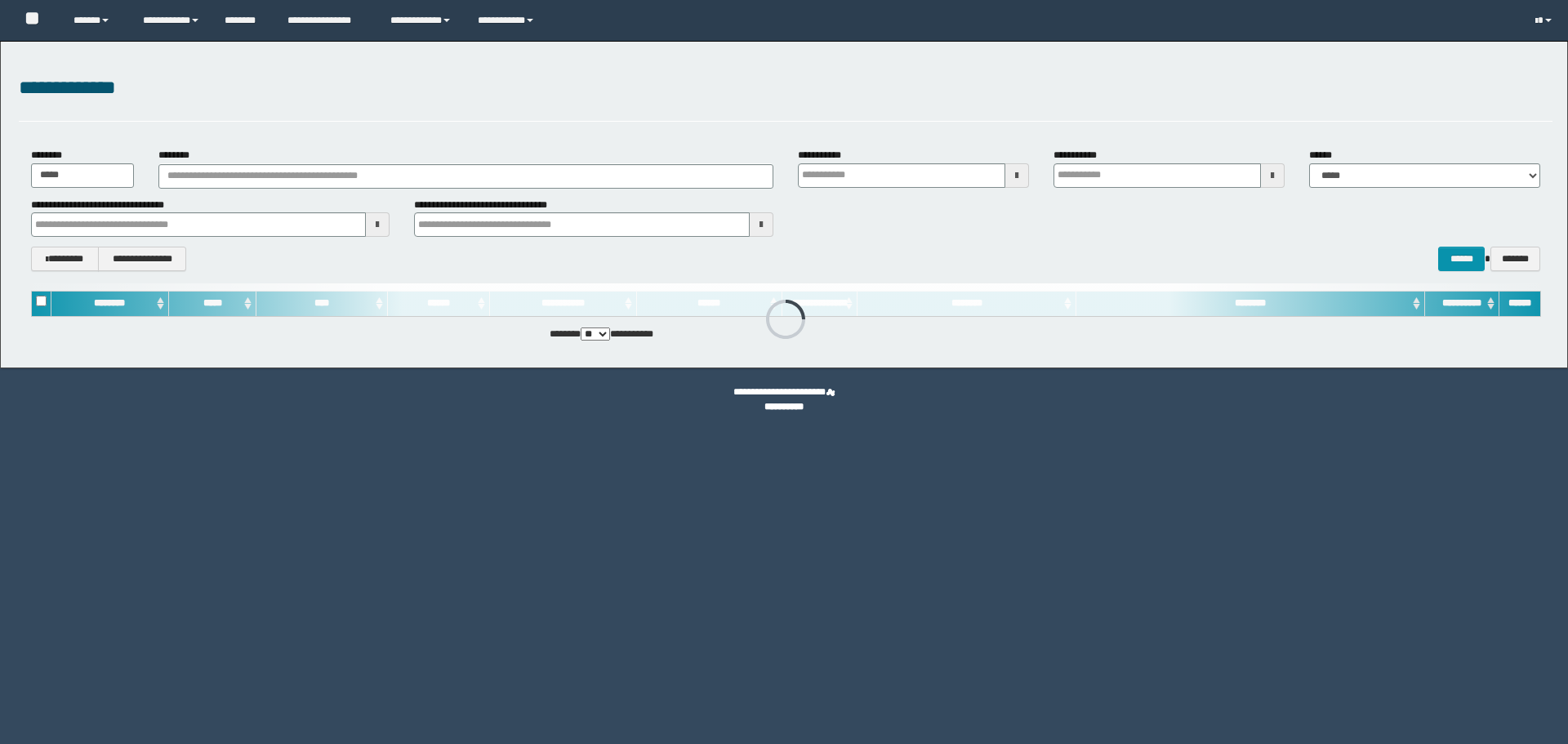 scroll, scrollTop: 0, scrollLeft: 0, axis: both 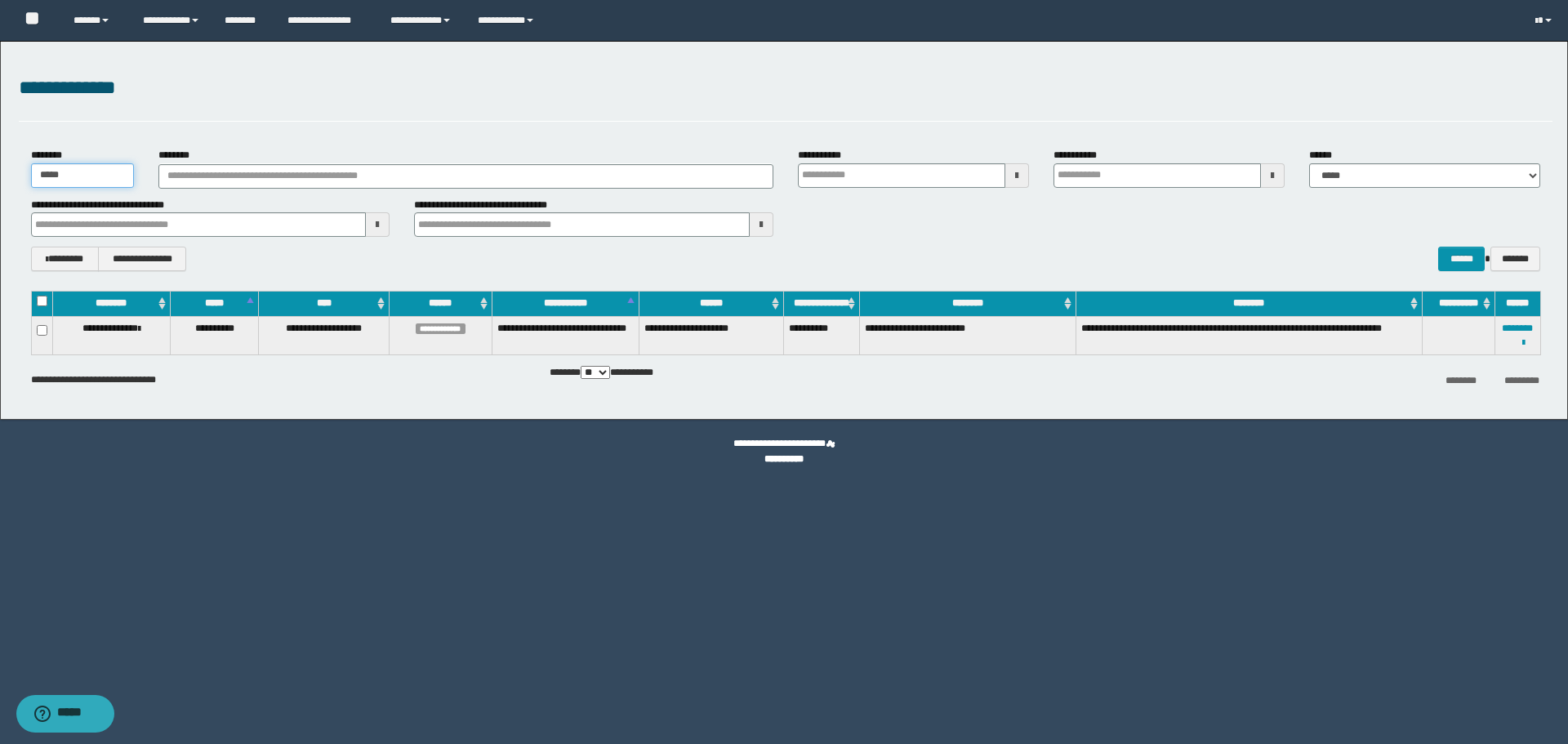 drag, startPoint x: 96, startPoint y: 172, endPoint x: 0, endPoint y: 172, distance: 96 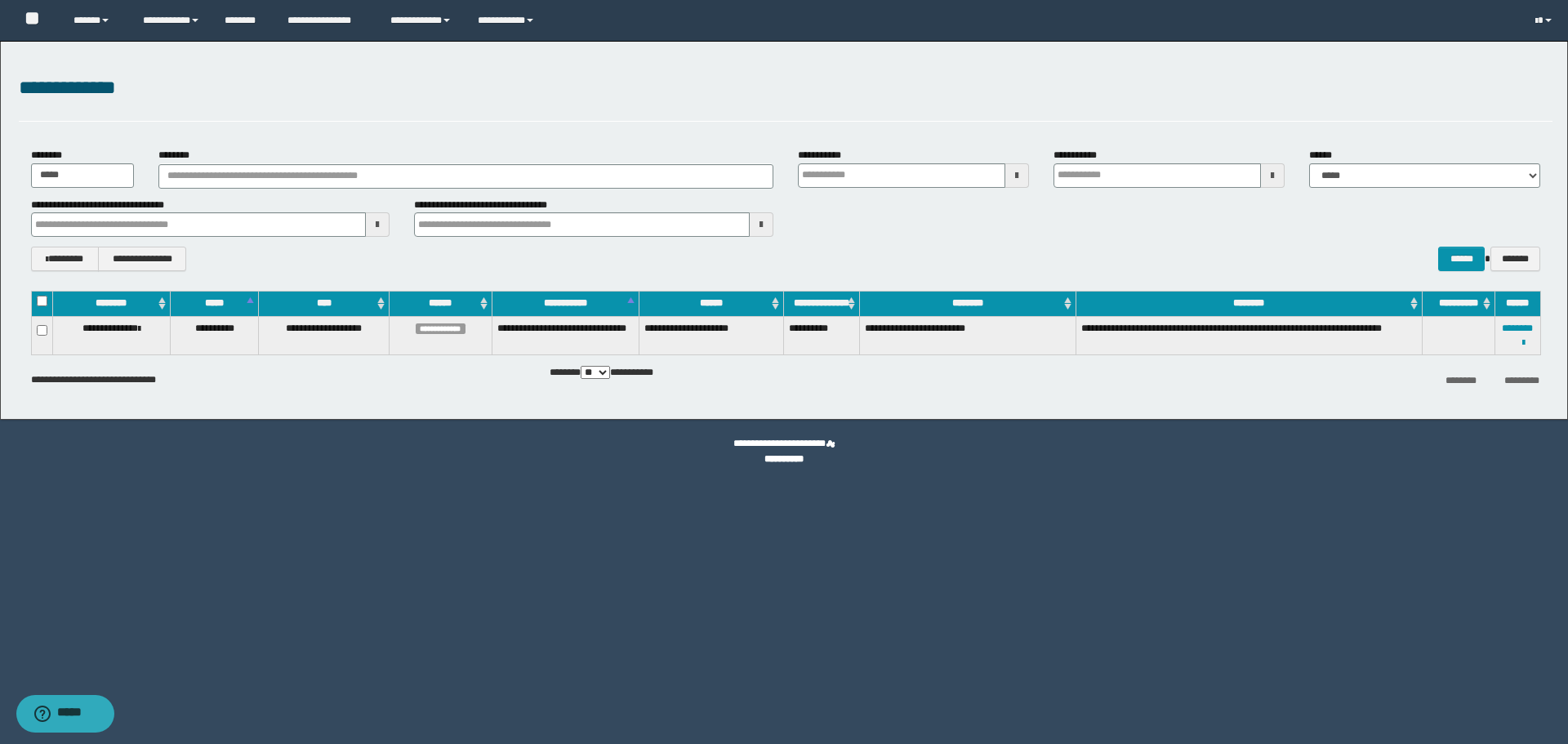 click on "**********" at bounding box center (784, 372) 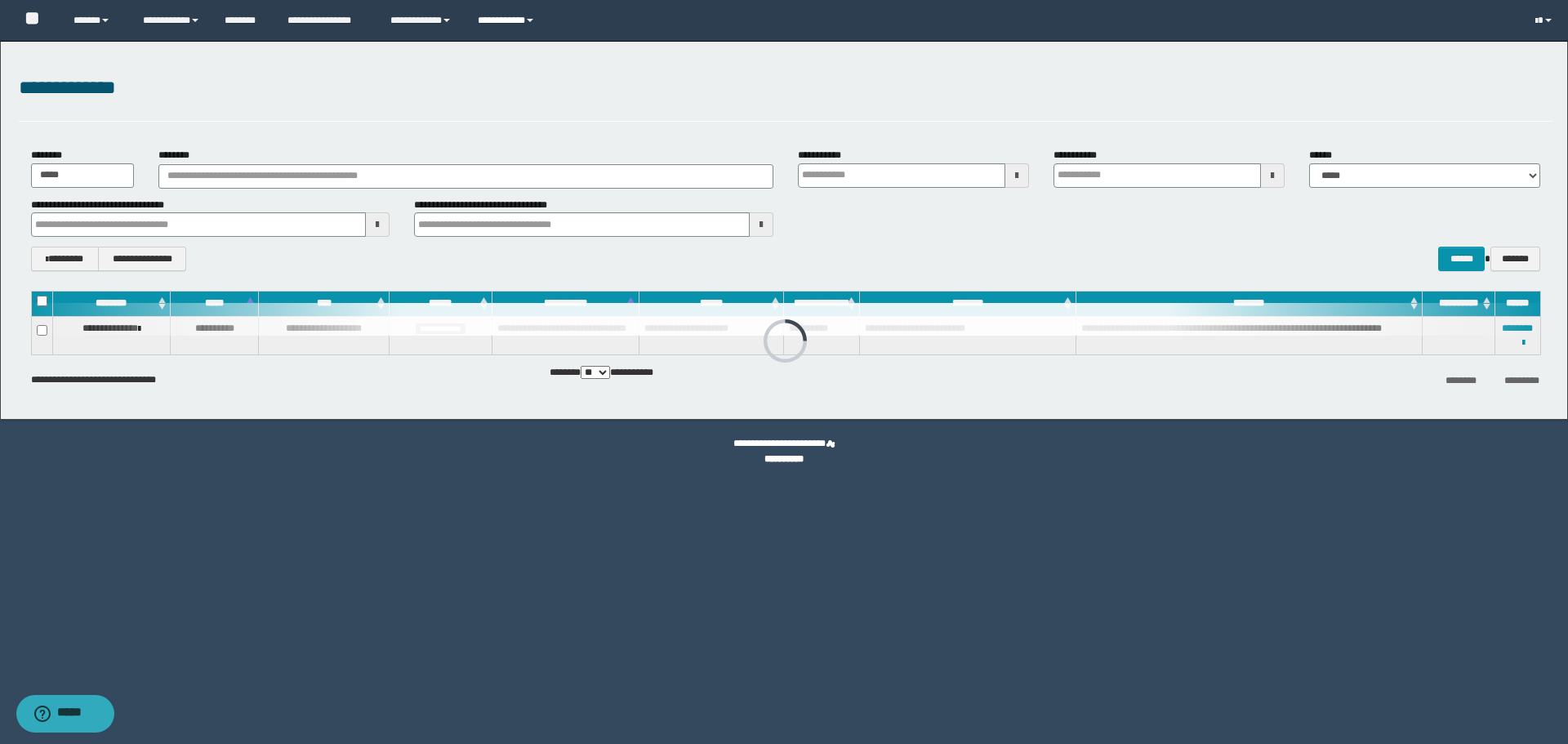 click on "**********" at bounding box center [508, 20] 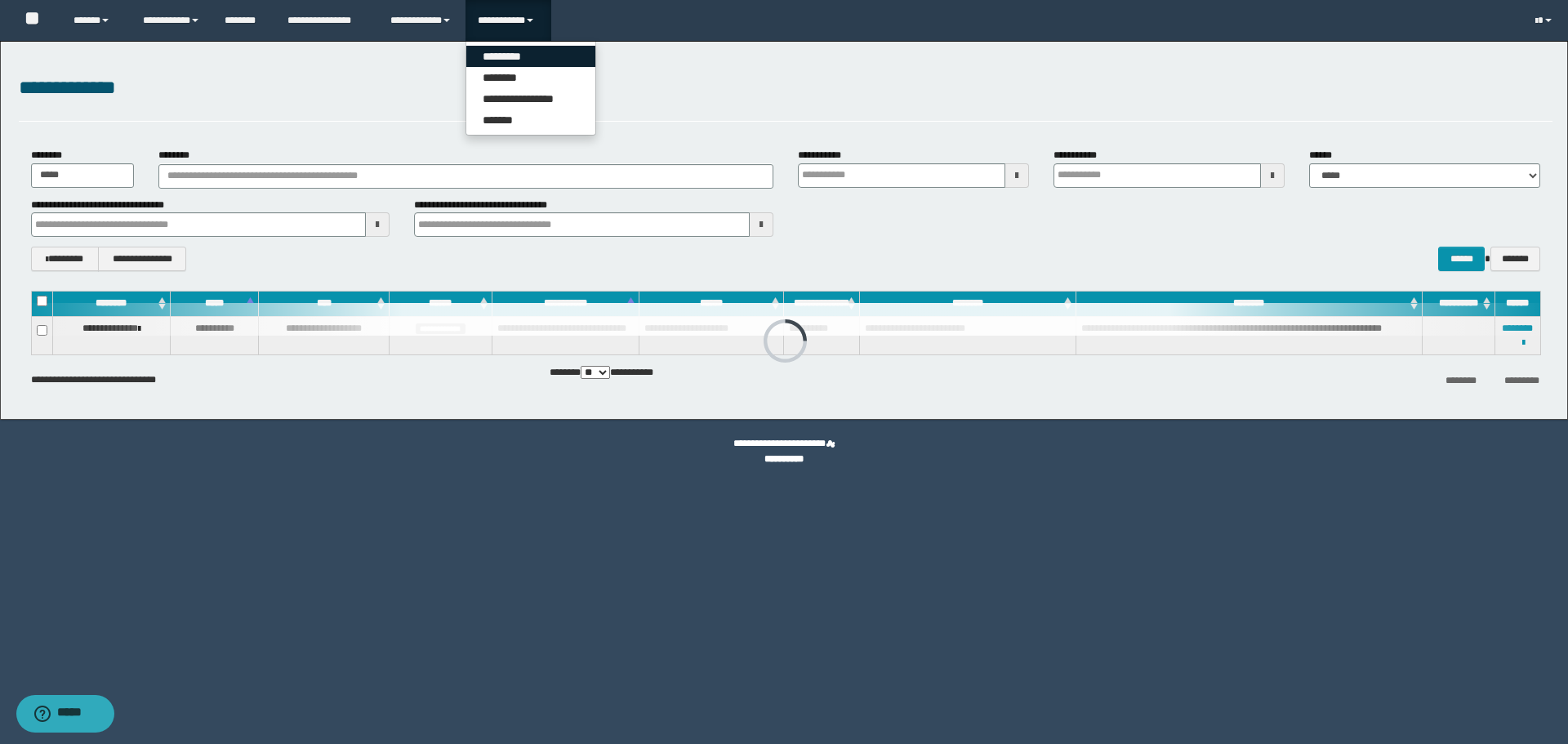 click on "*********" at bounding box center (531, 56) 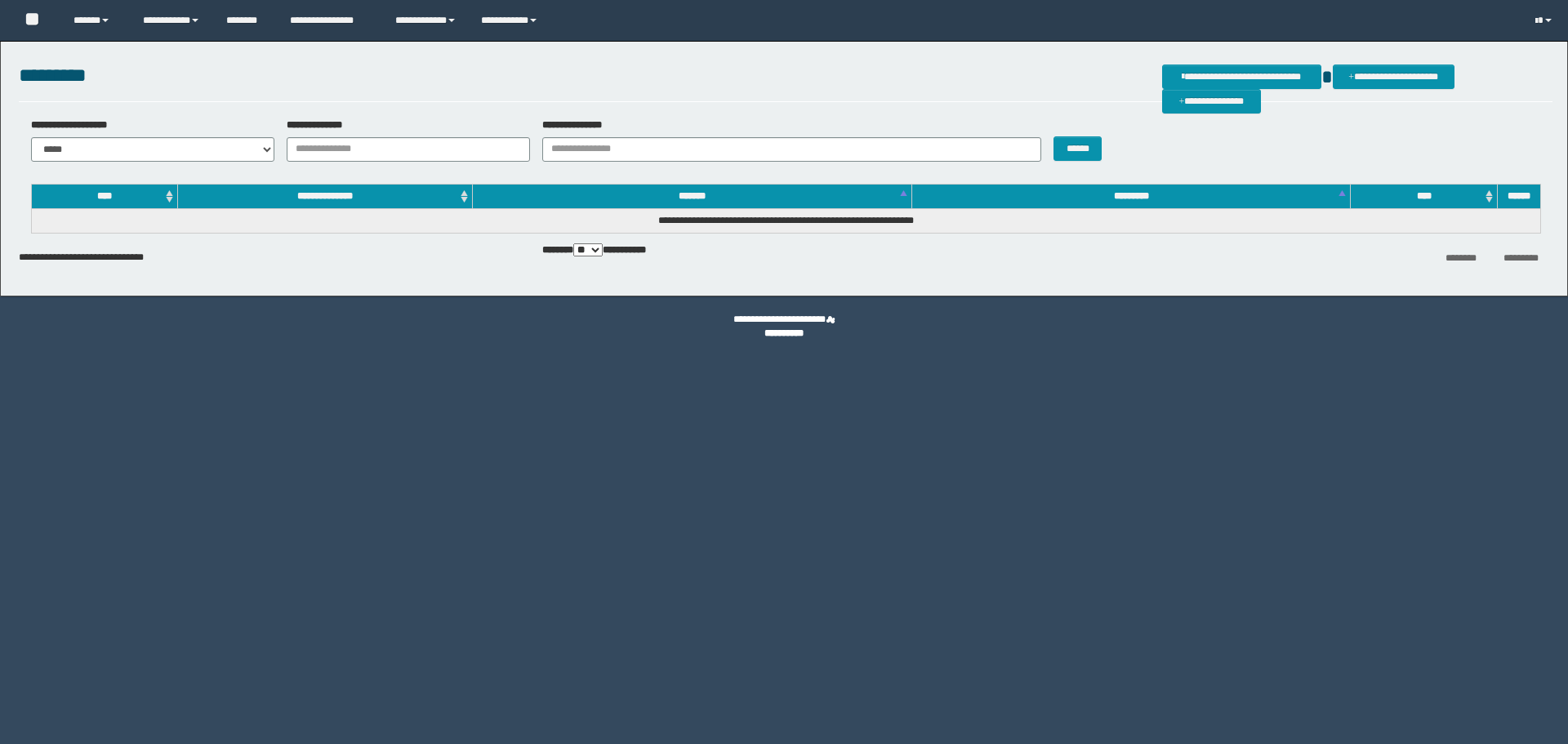 scroll, scrollTop: 0, scrollLeft: 0, axis: both 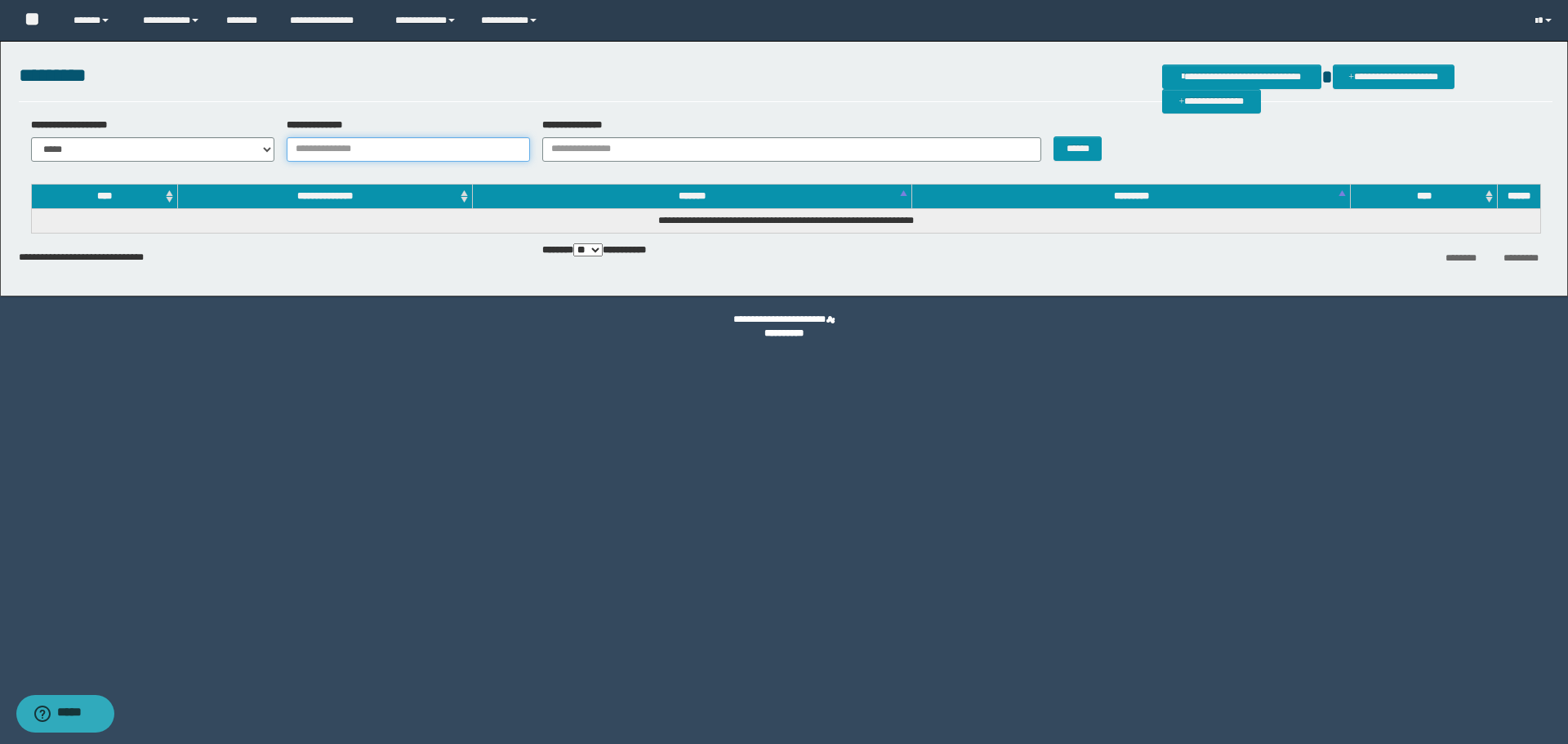 click on "**********" at bounding box center (408, 149) 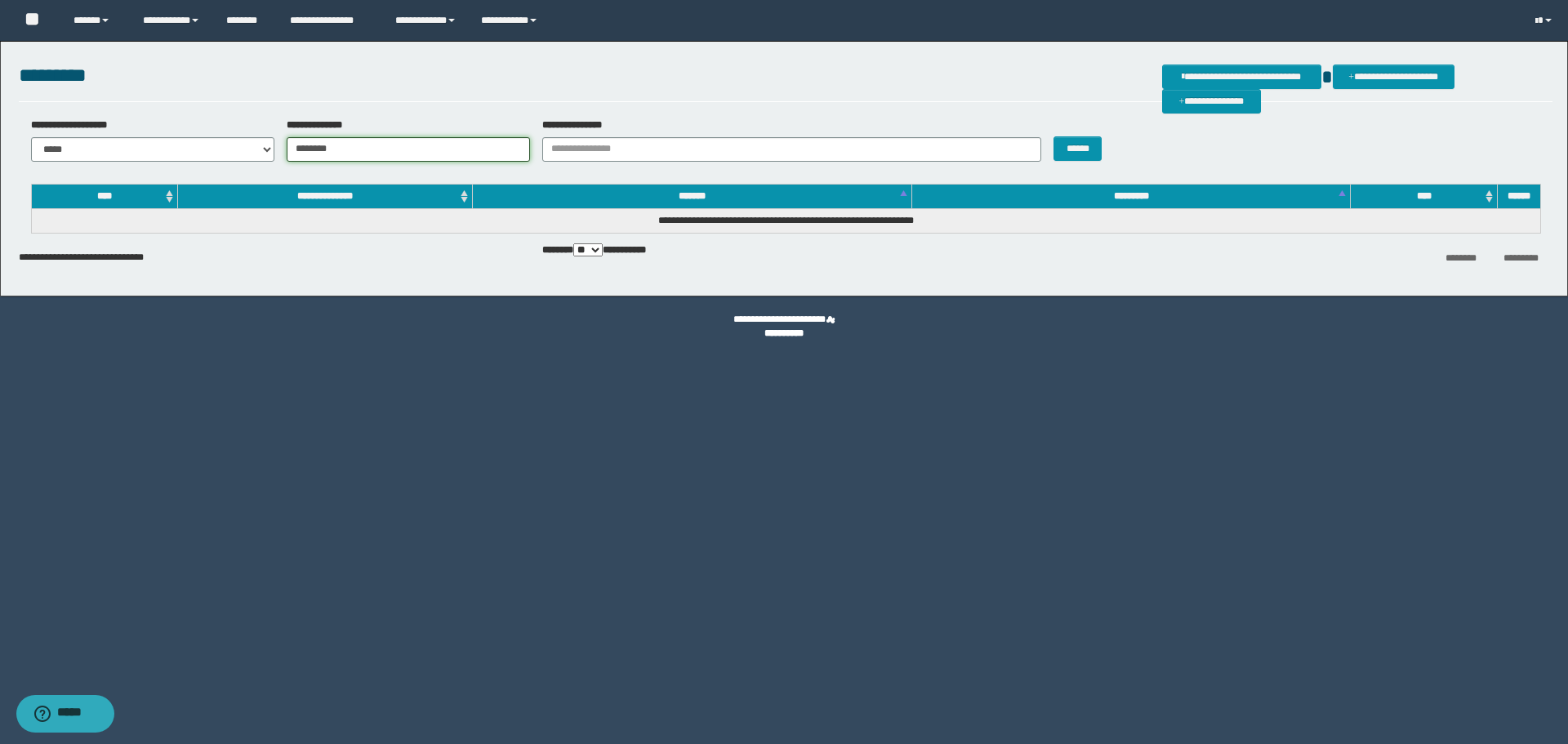 type on "********" 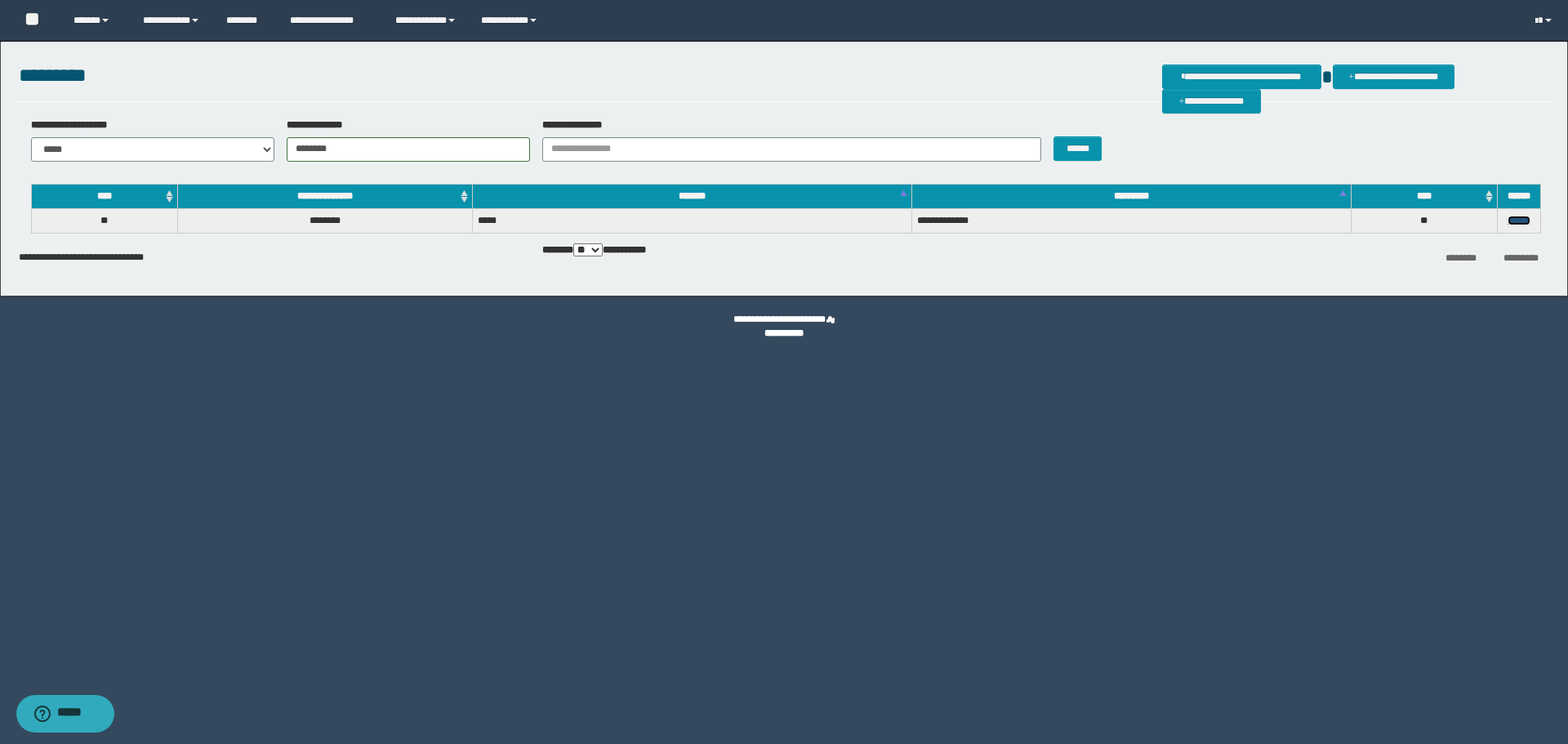 click on "******" at bounding box center (1519, 221) 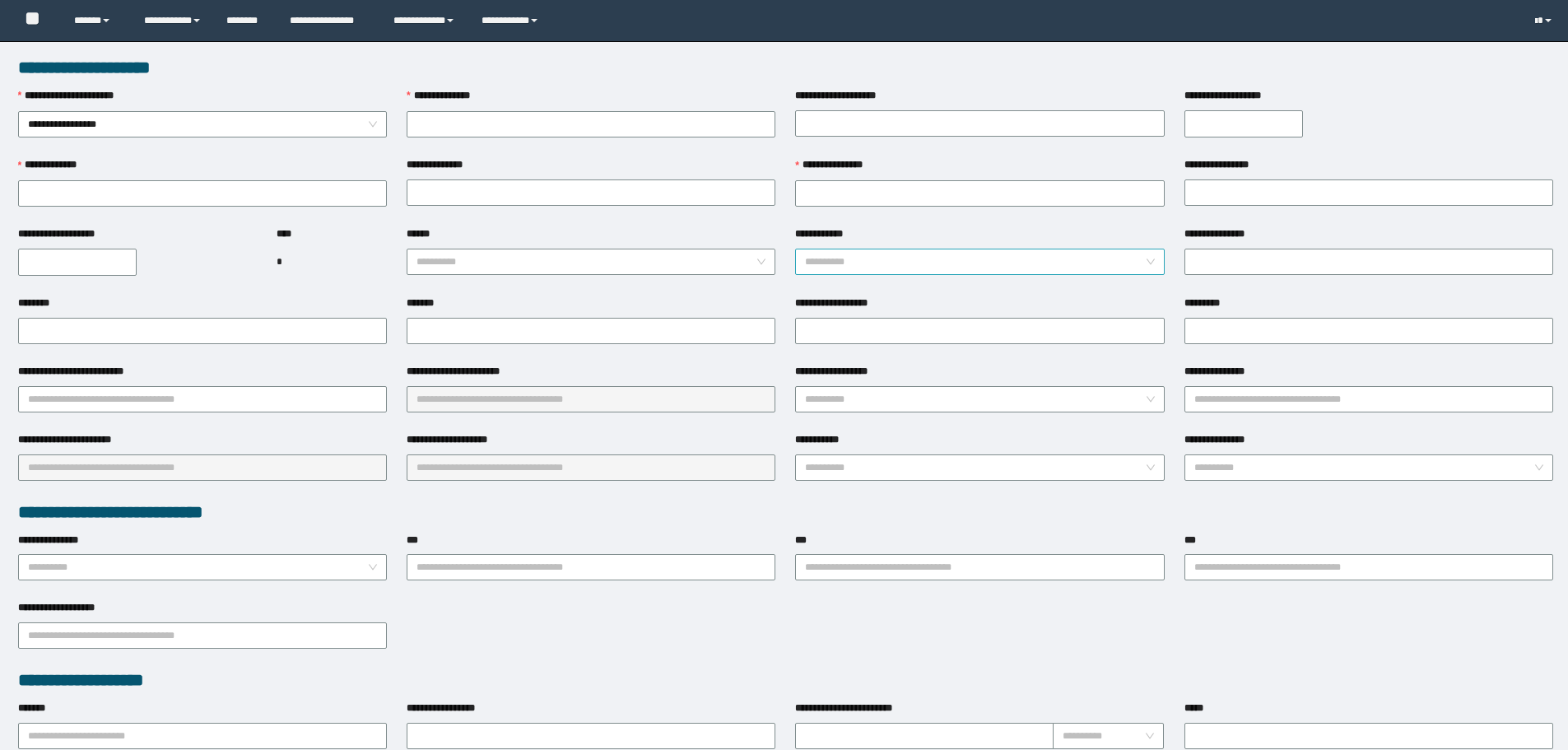 scroll, scrollTop: 0, scrollLeft: 0, axis: both 